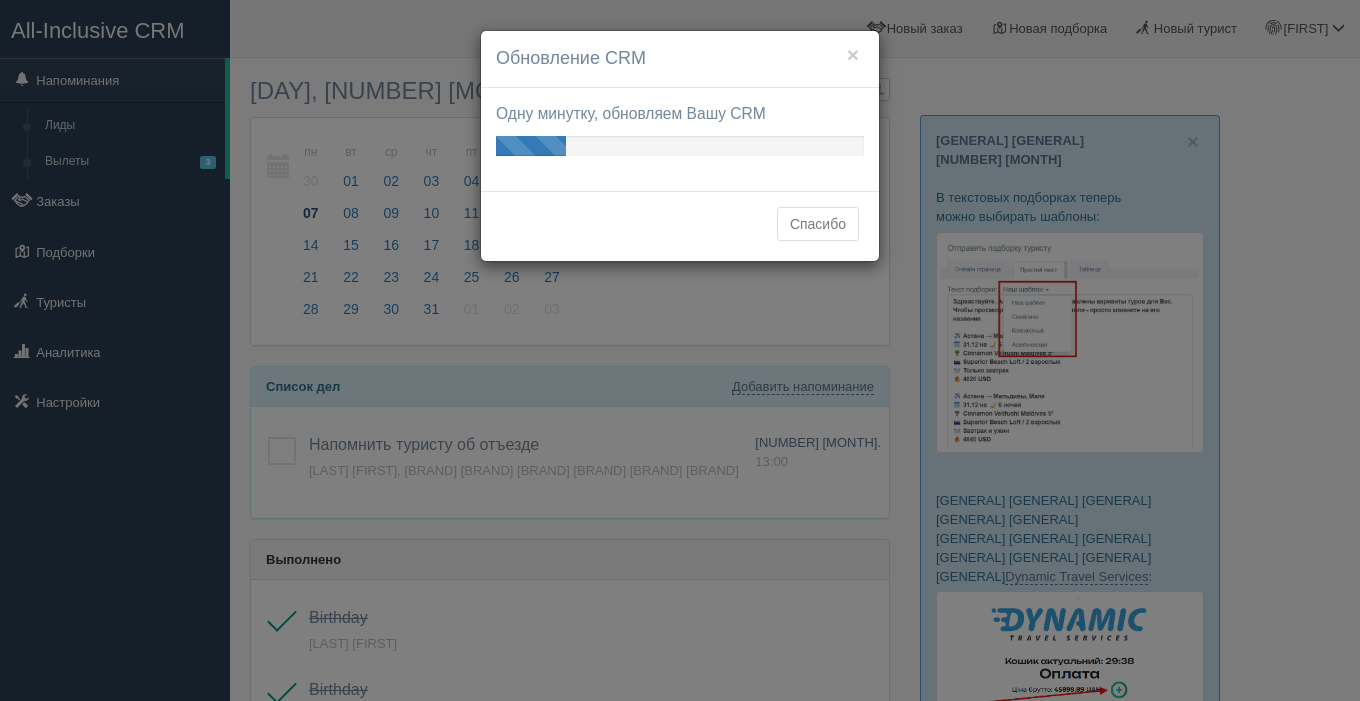 scroll, scrollTop: 0, scrollLeft: 0, axis: both 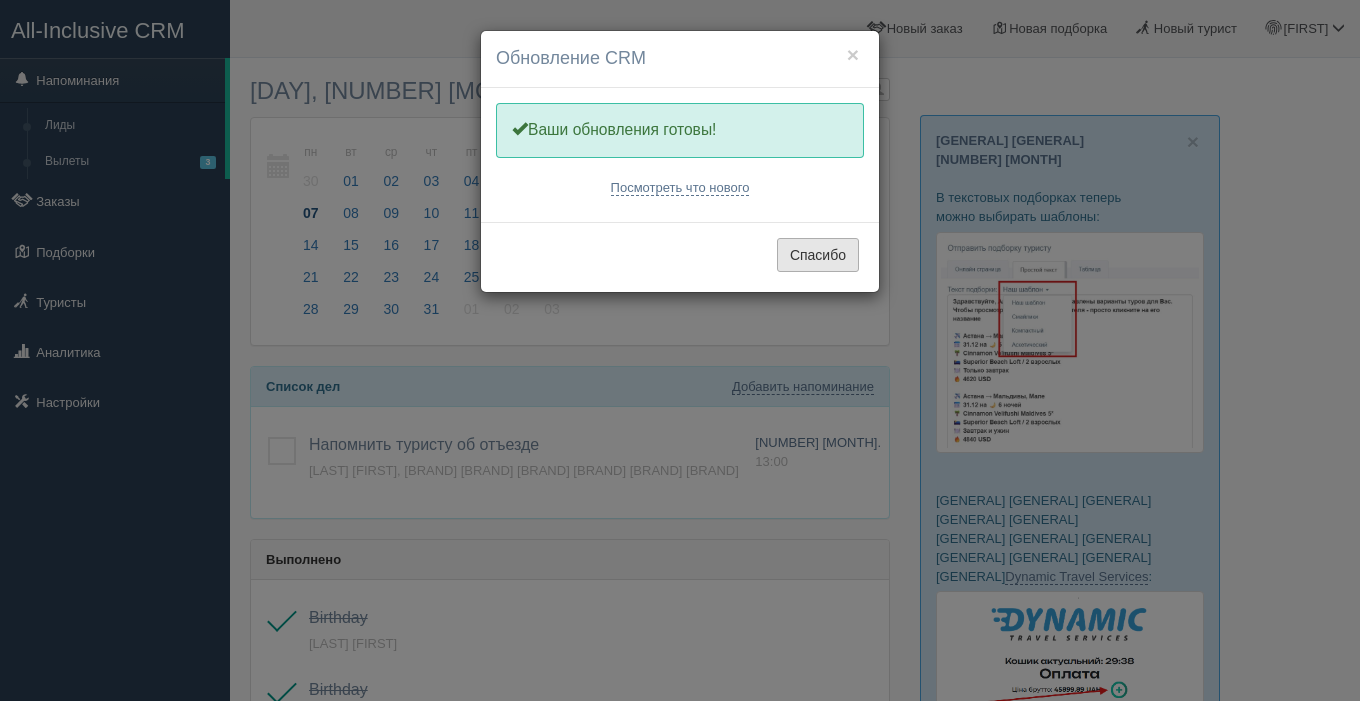 click on "Спасибо" at bounding box center [818, 255] 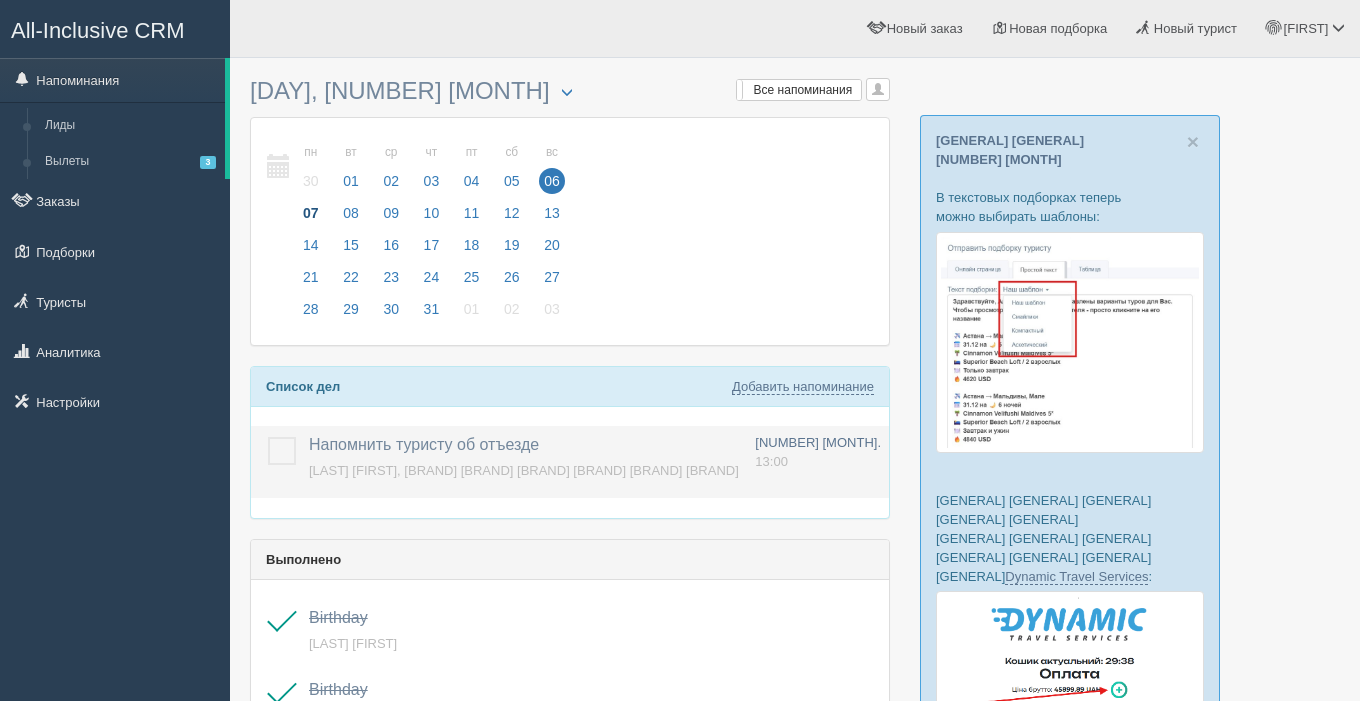 click at bounding box center (268, 437) 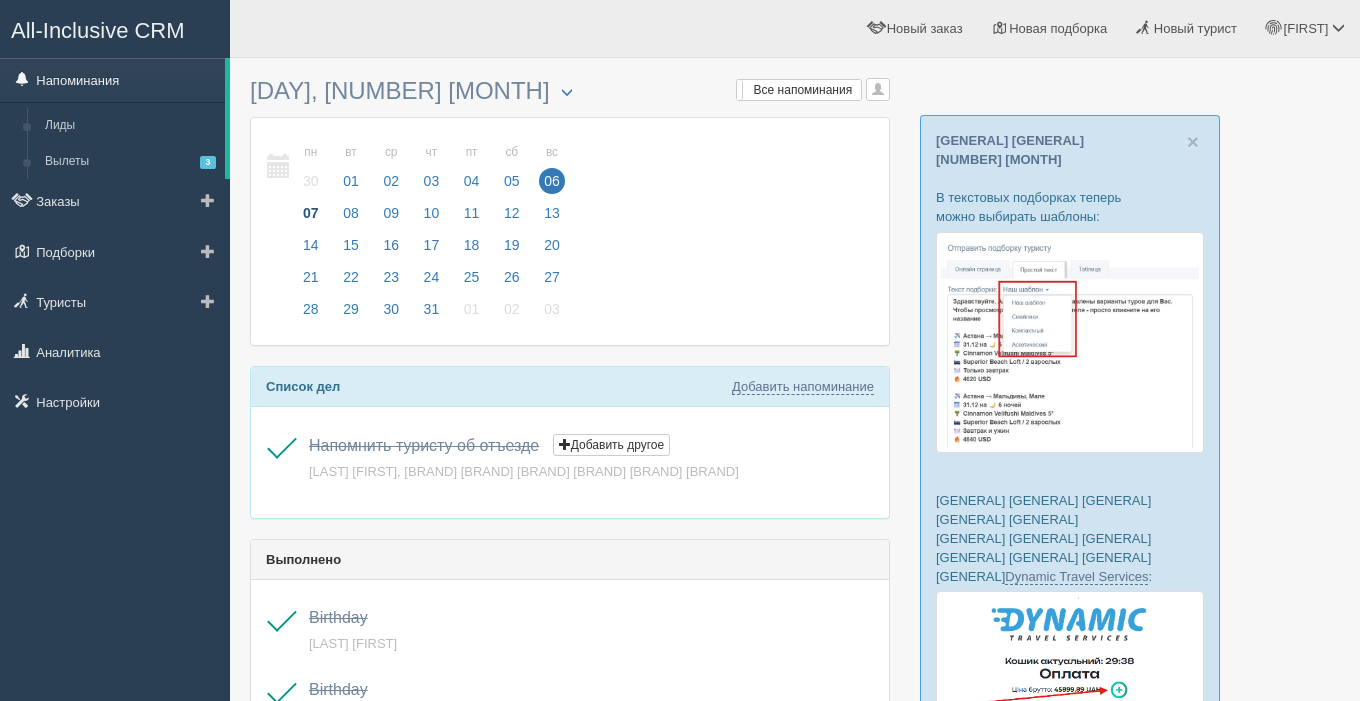 click on "Напоминания" at bounding box center (112, 80) 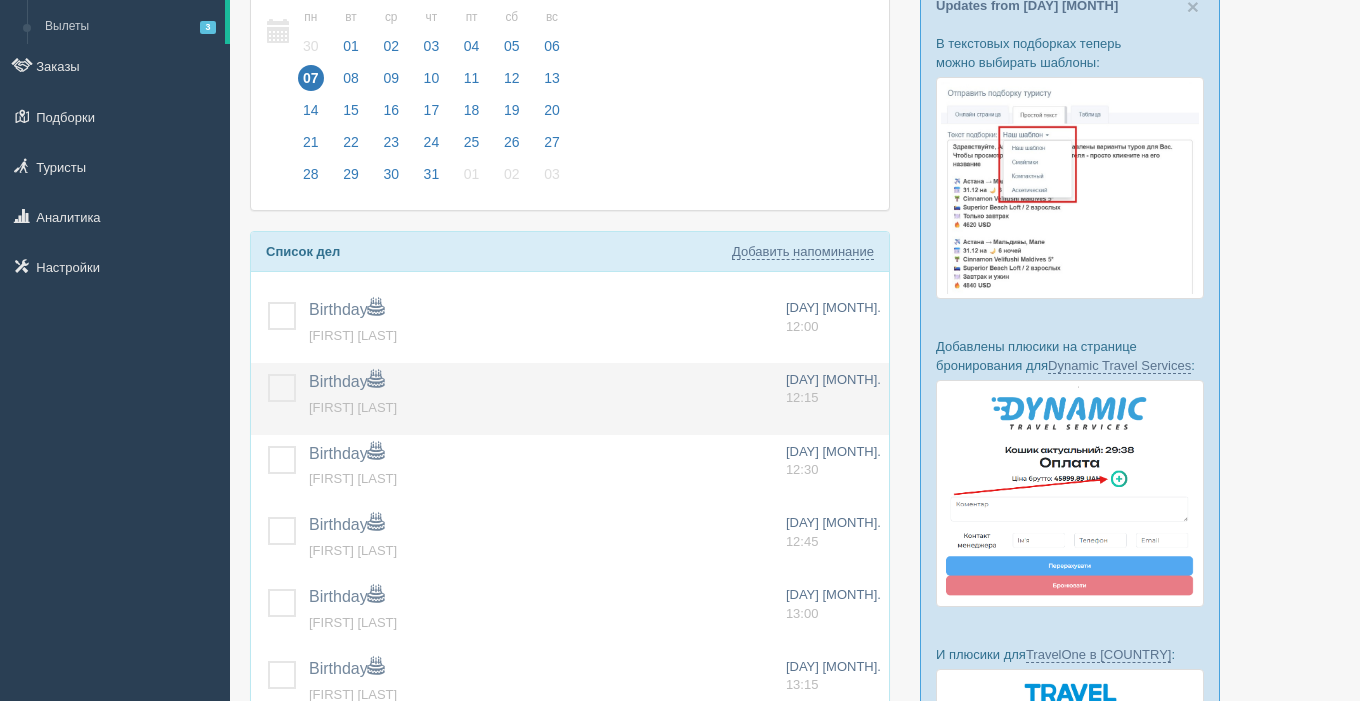 scroll, scrollTop: 137, scrollLeft: 0, axis: vertical 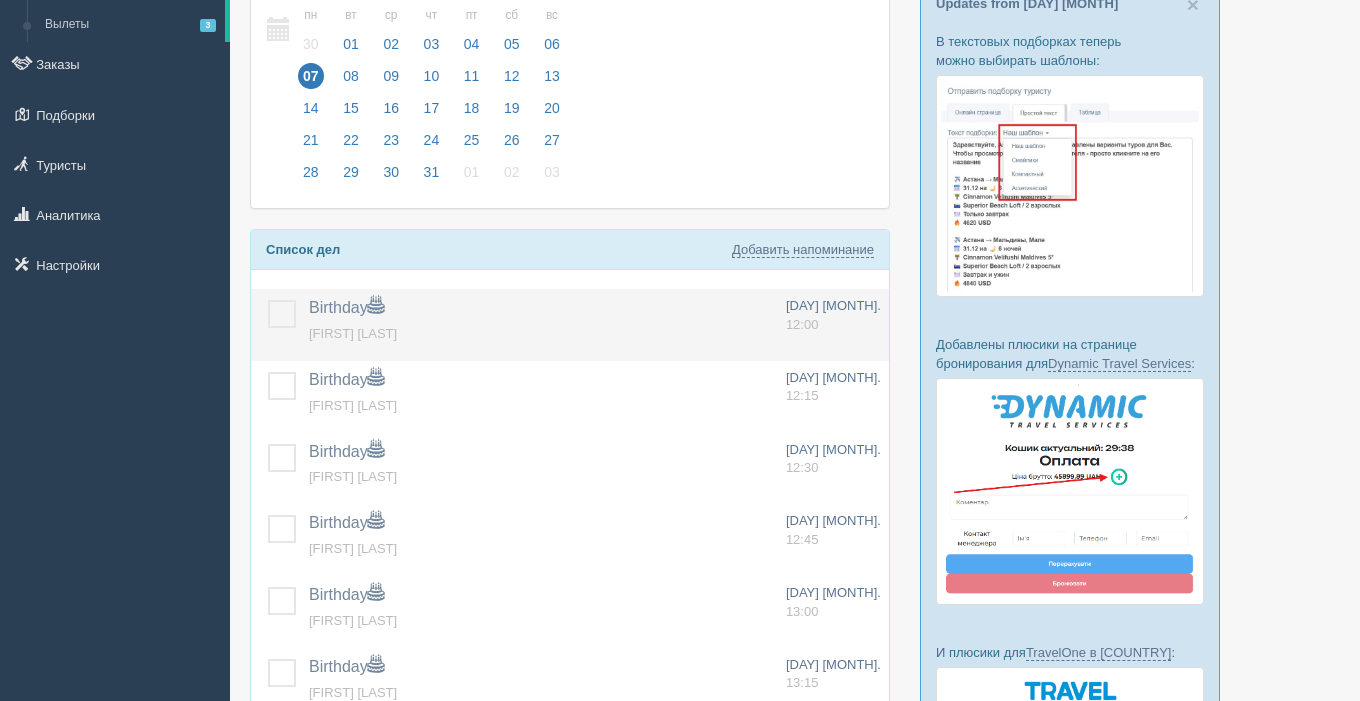 click at bounding box center [268, 300] 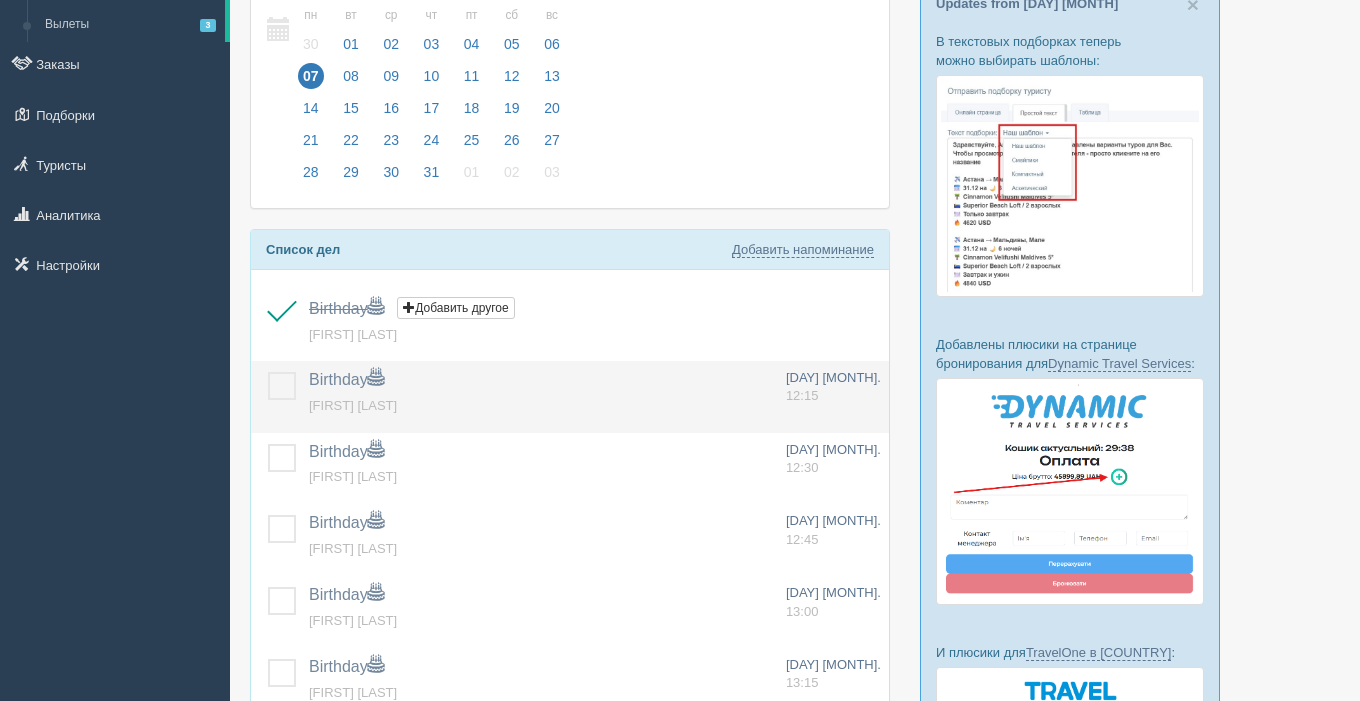 click at bounding box center [268, 372] 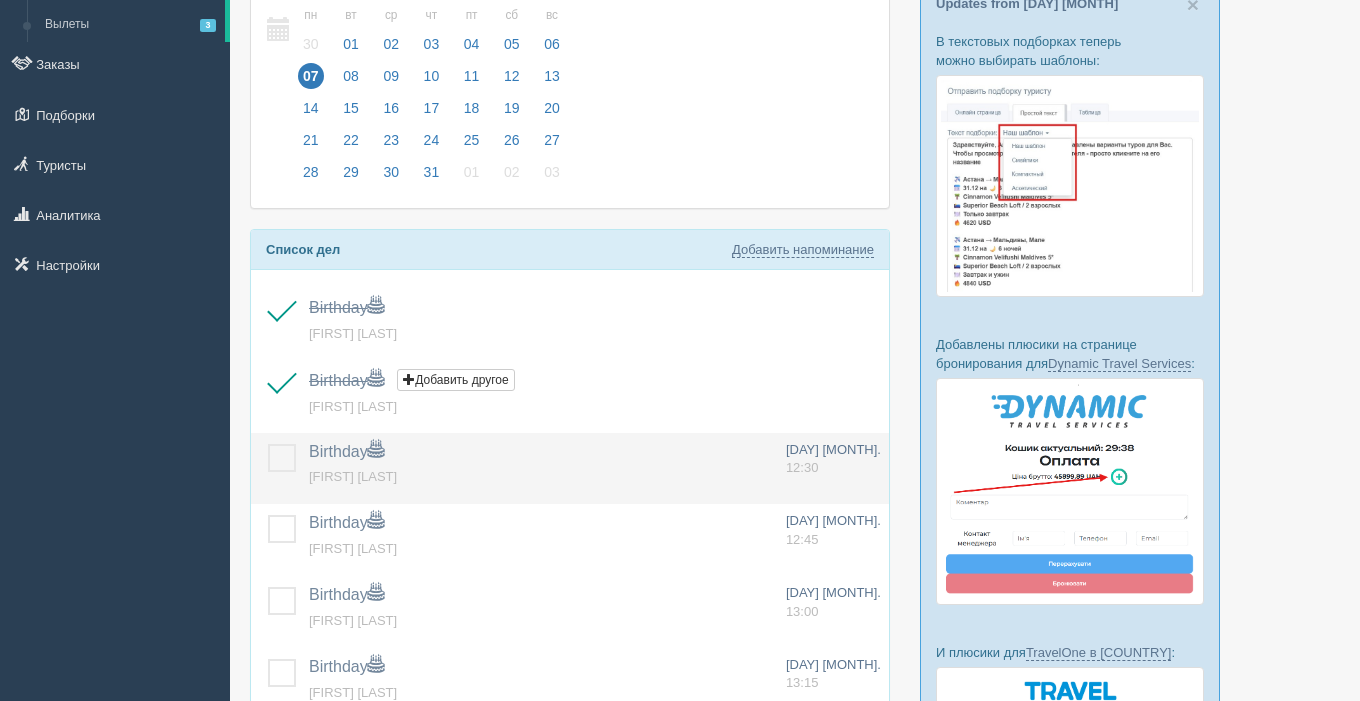 drag, startPoint x: 280, startPoint y: 446, endPoint x: 291, endPoint y: 474, distance: 30.083218 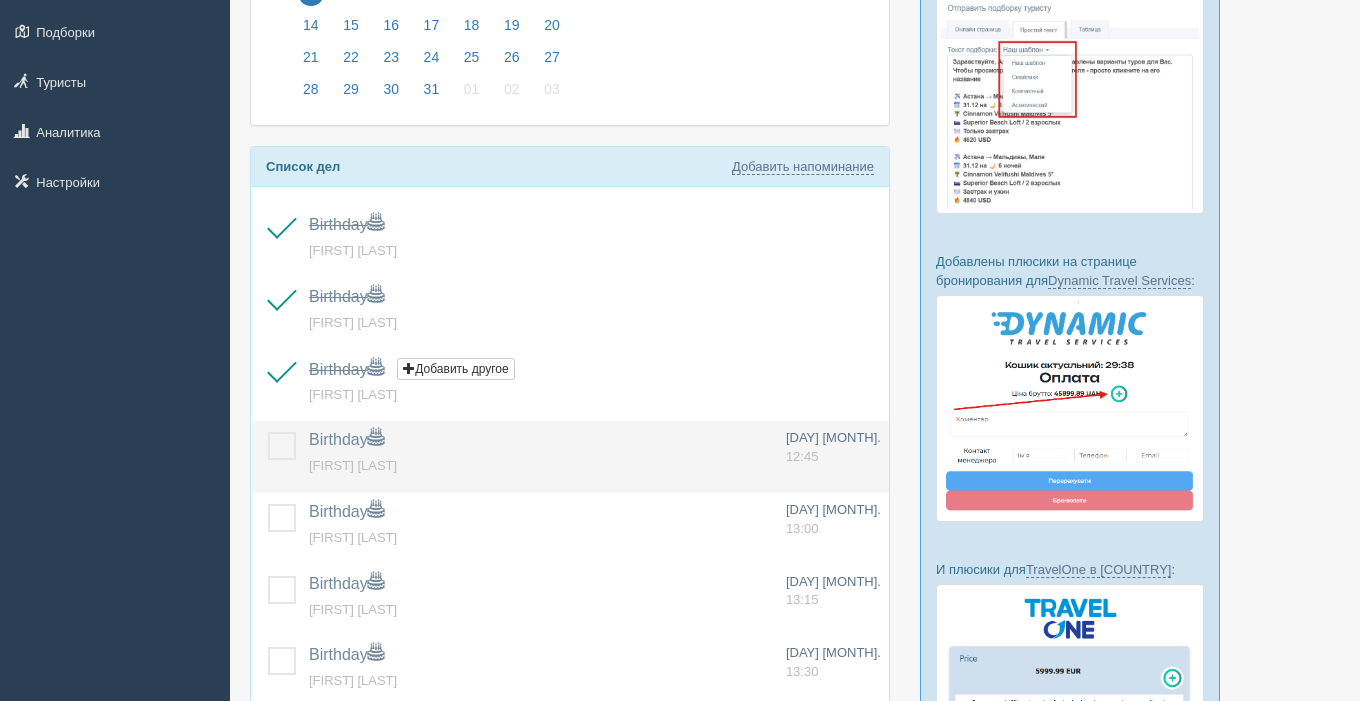 drag, startPoint x: 284, startPoint y: 442, endPoint x: 288, endPoint y: 459, distance: 17.464249 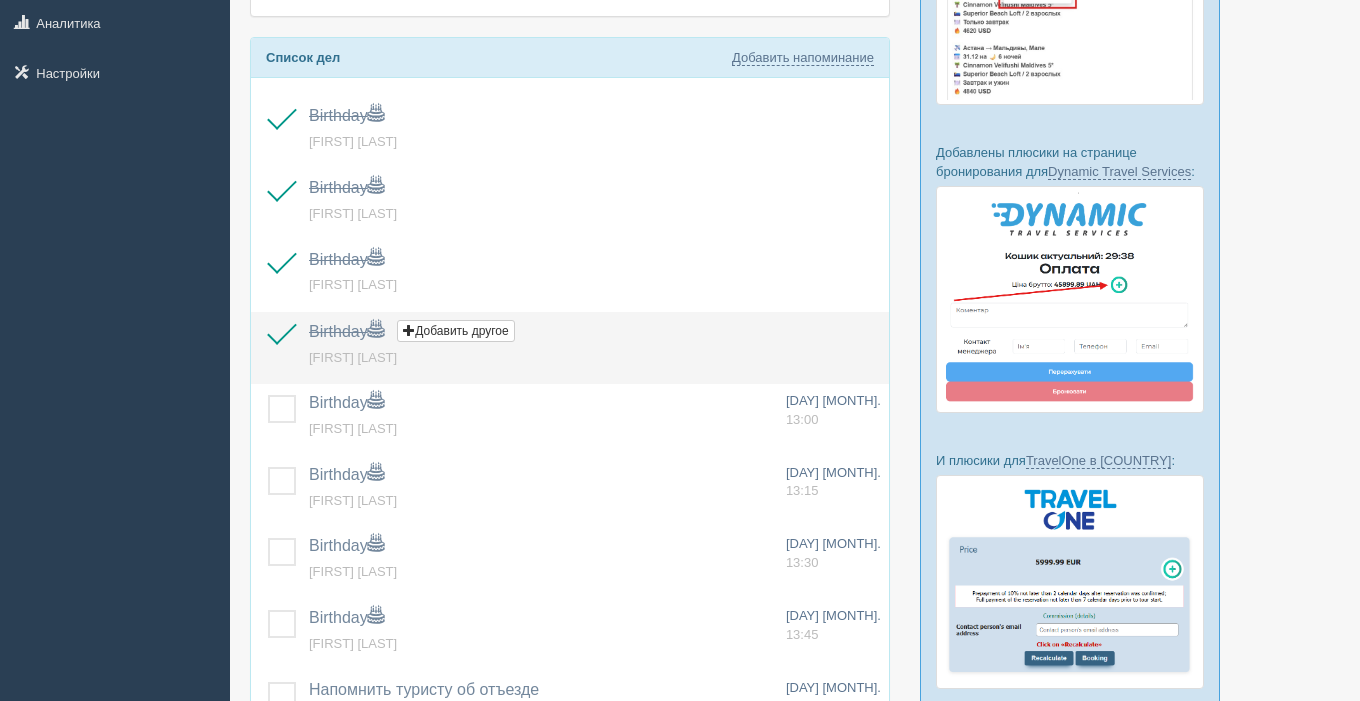 scroll, scrollTop: 331, scrollLeft: 0, axis: vertical 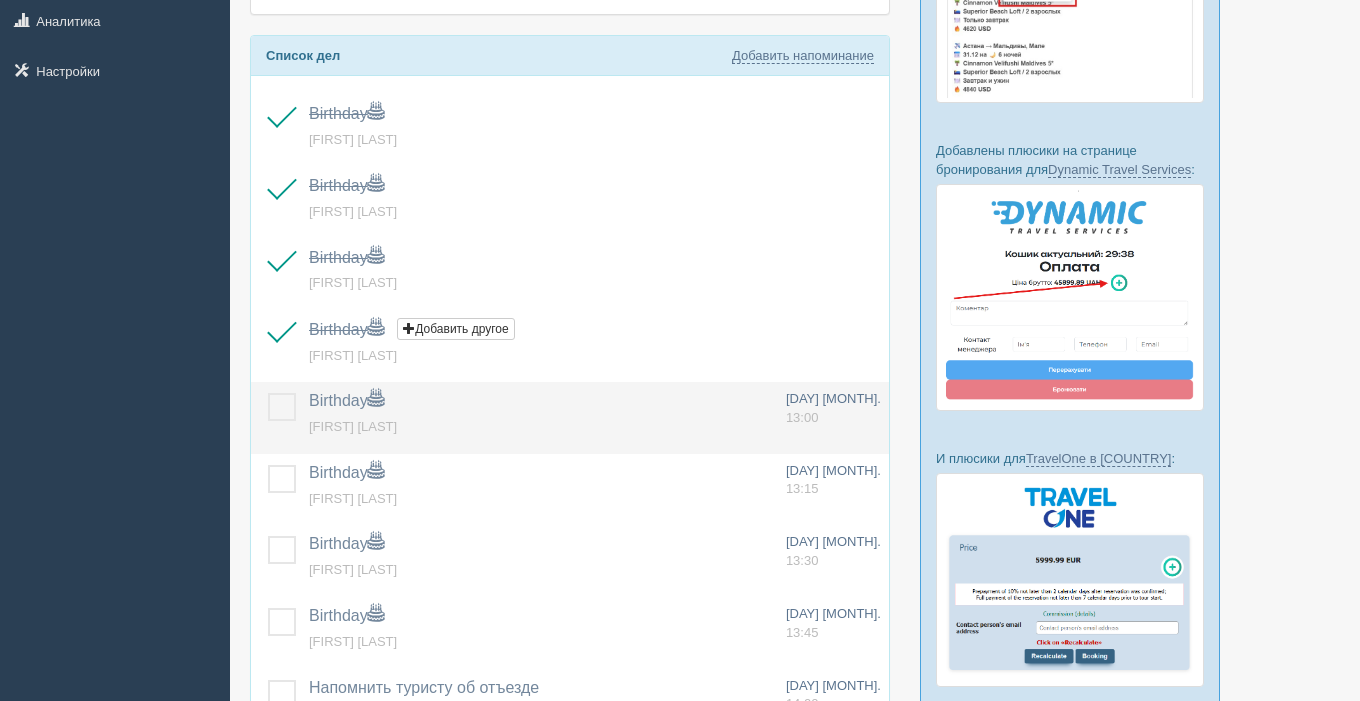 click at bounding box center [268, 393] 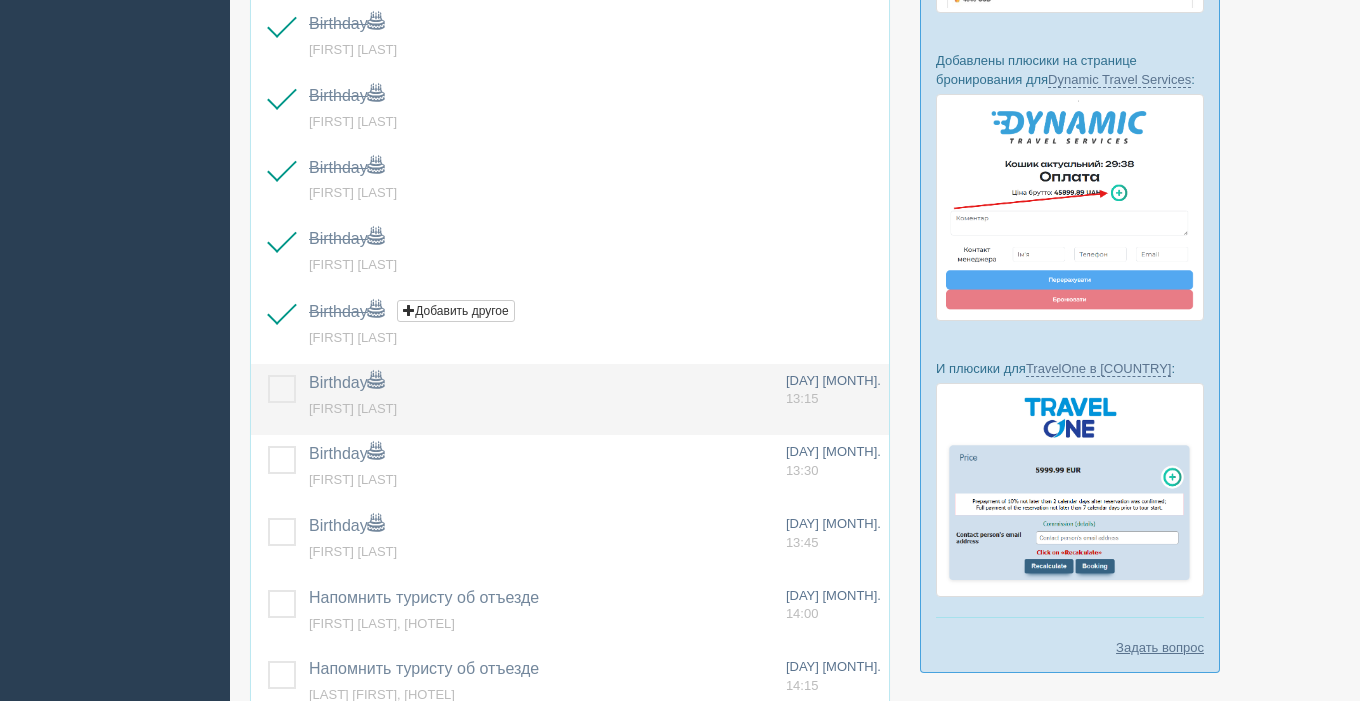 scroll, scrollTop: 422, scrollLeft: 0, axis: vertical 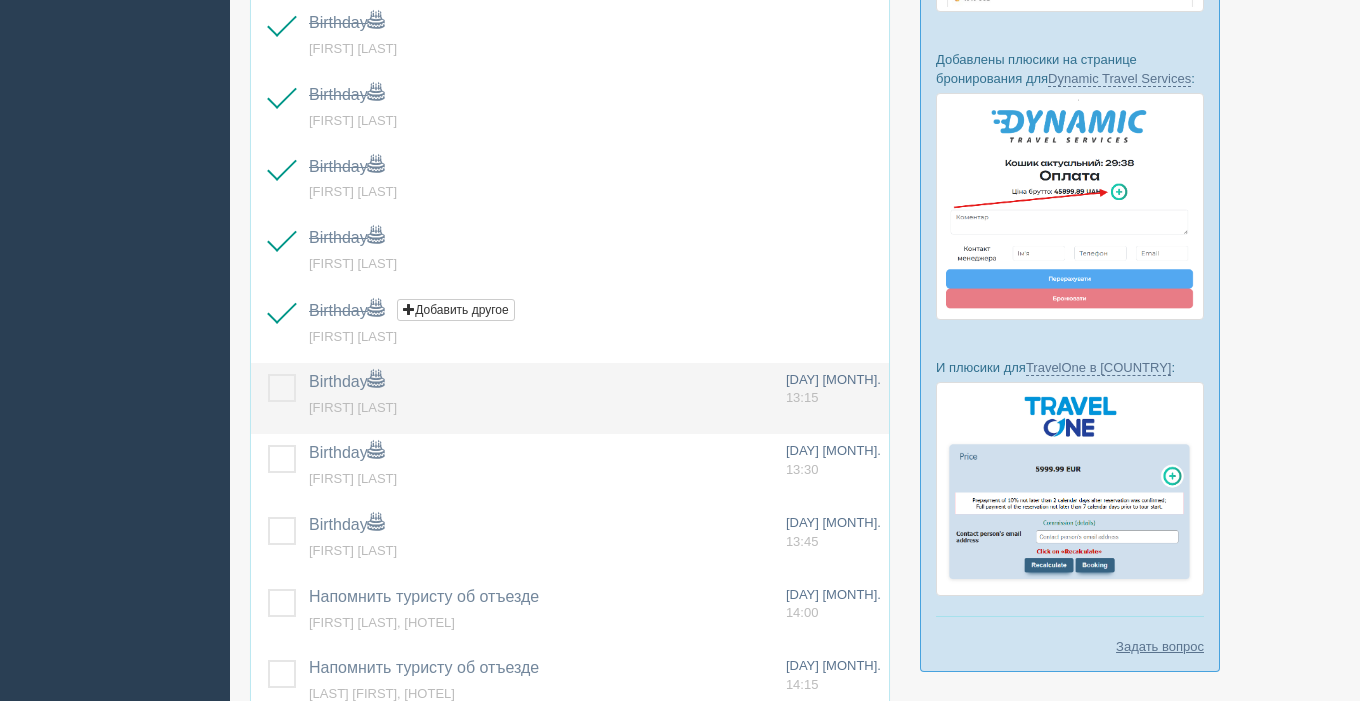 click at bounding box center [268, 374] 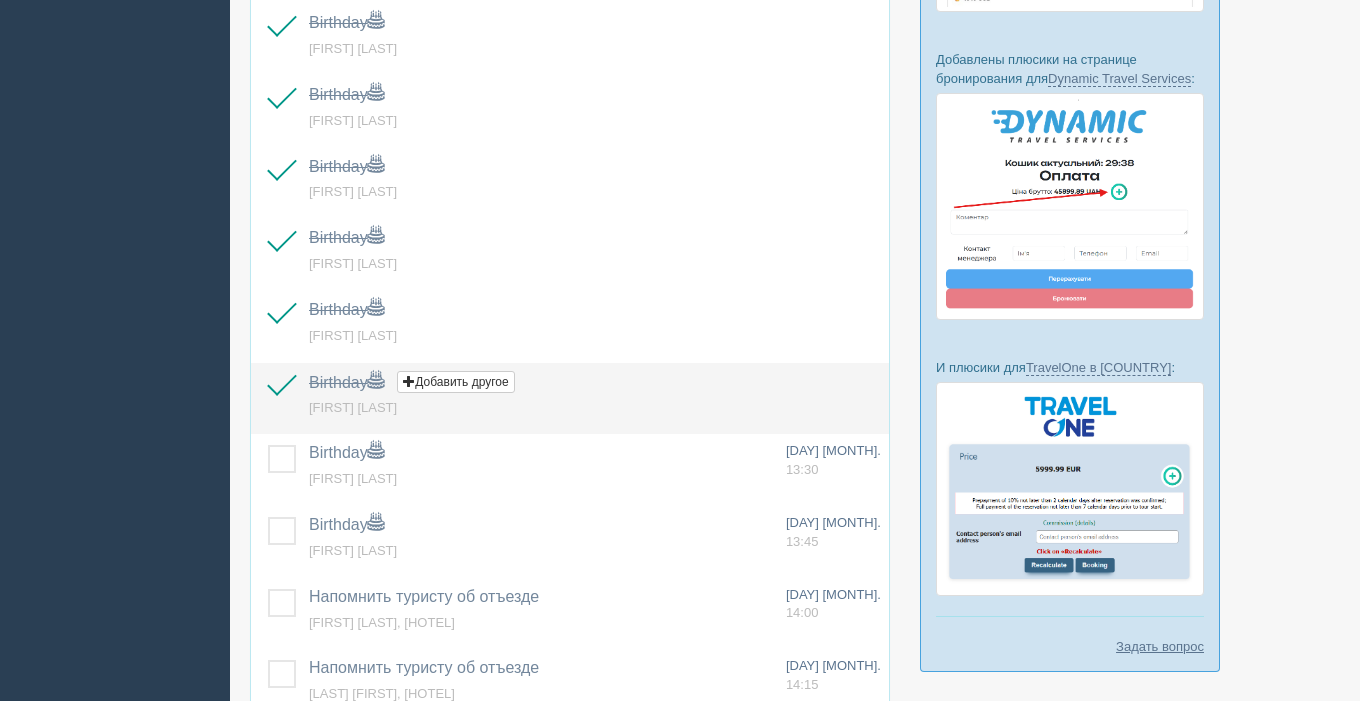 scroll, scrollTop: 499, scrollLeft: 0, axis: vertical 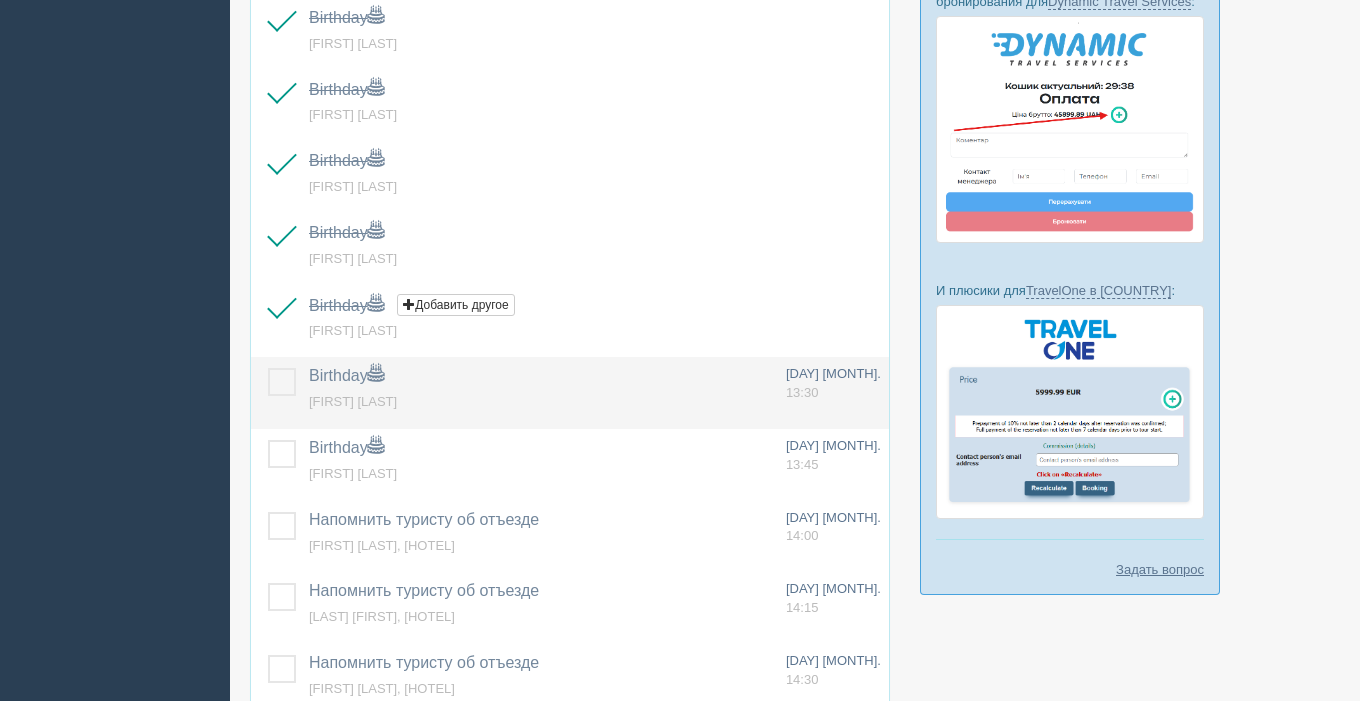 click at bounding box center (268, 368) 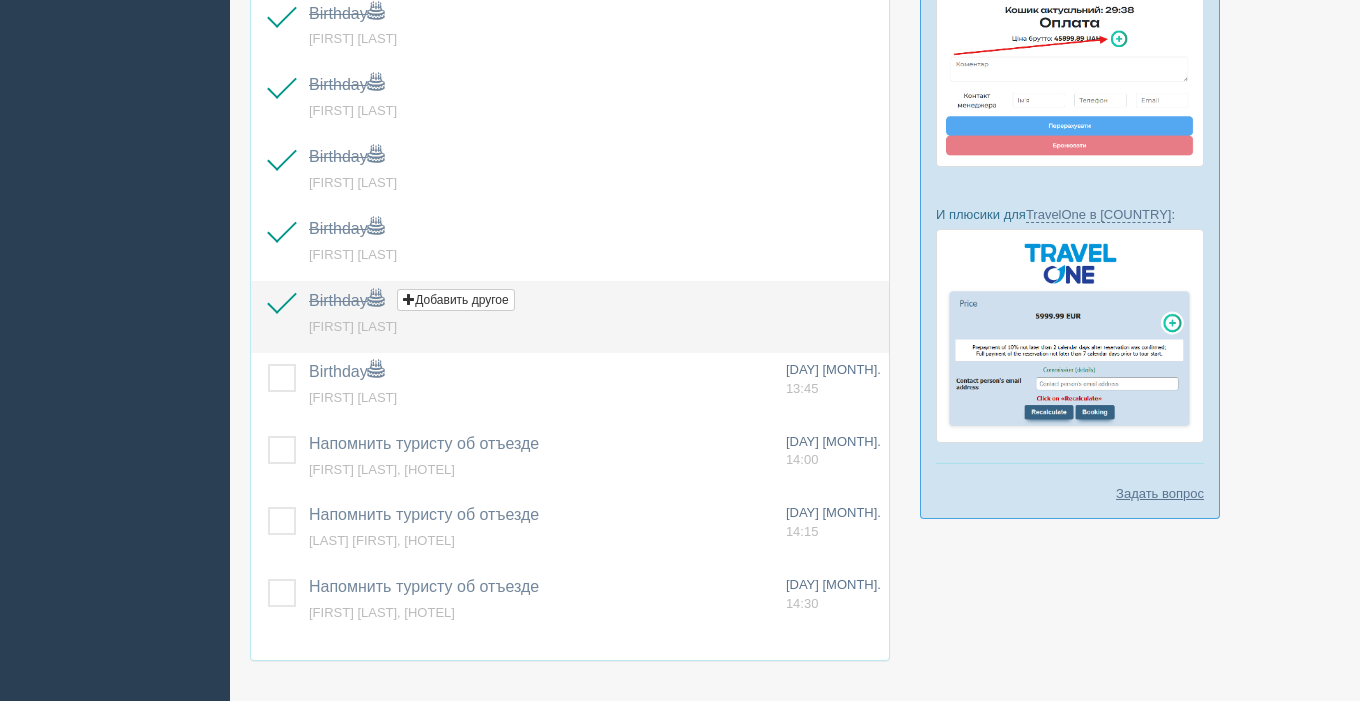 scroll, scrollTop: 577, scrollLeft: 0, axis: vertical 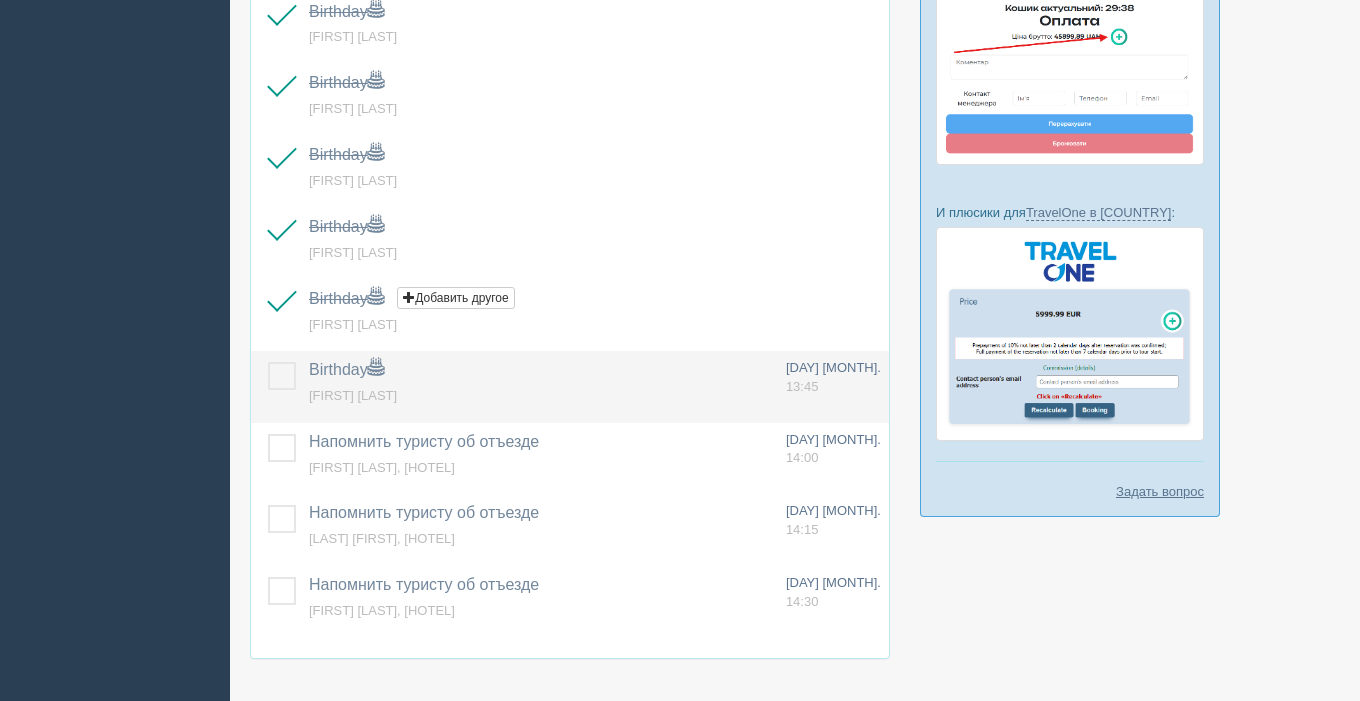 click at bounding box center [268, 362] 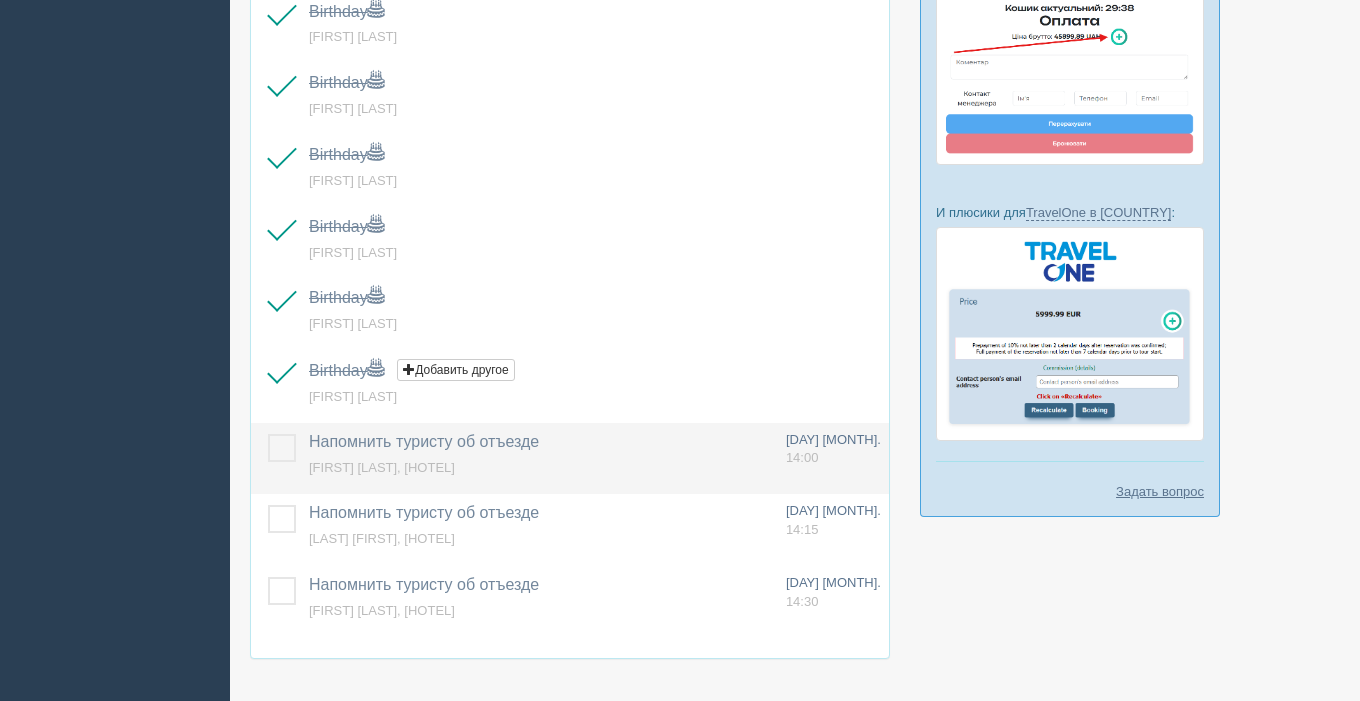 click at bounding box center (268, 434) 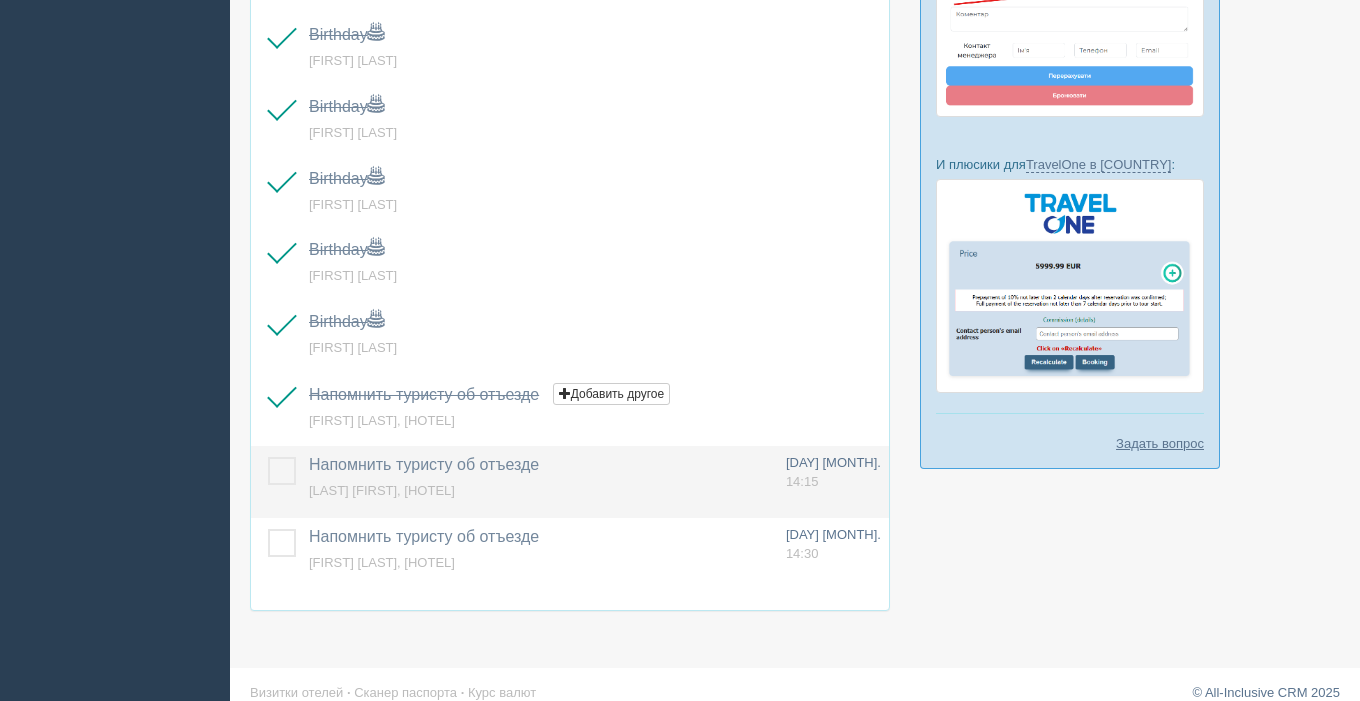 scroll, scrollTop: 645, scrollLeft: 0, axis: vertical 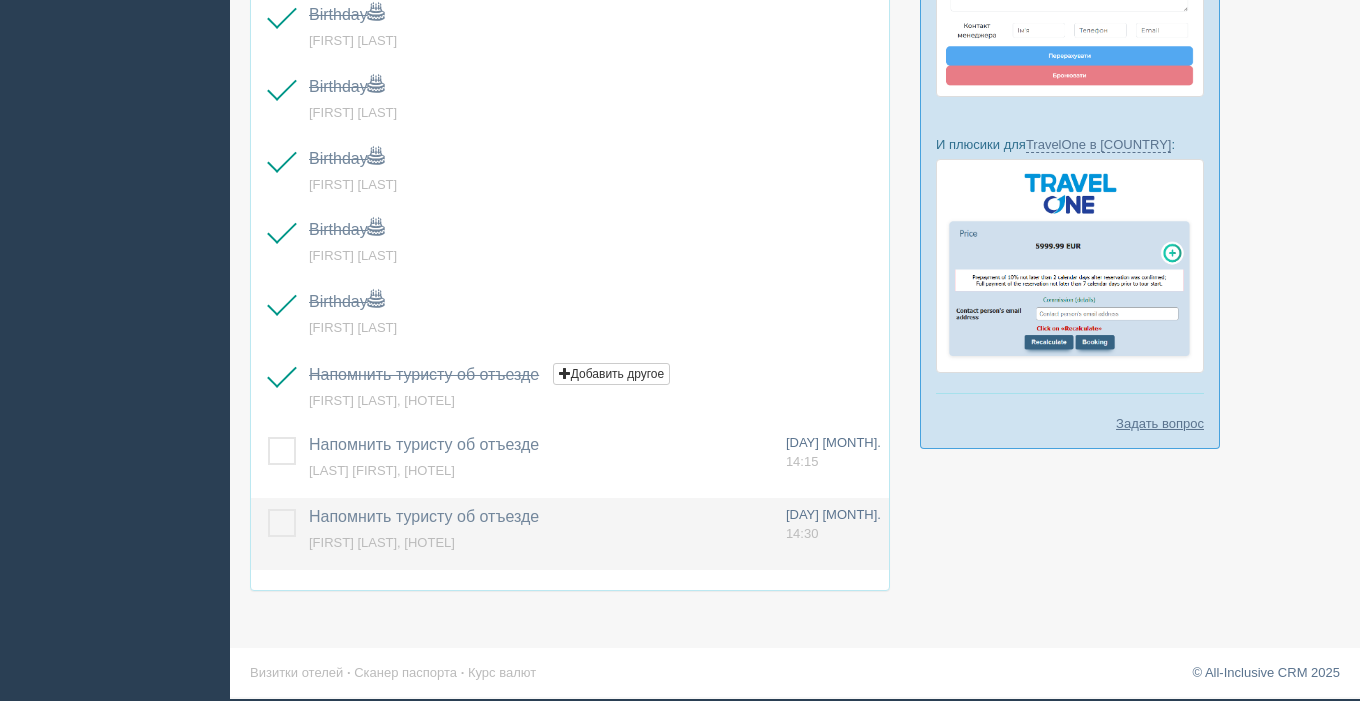 click at bounding box center [268, 509] 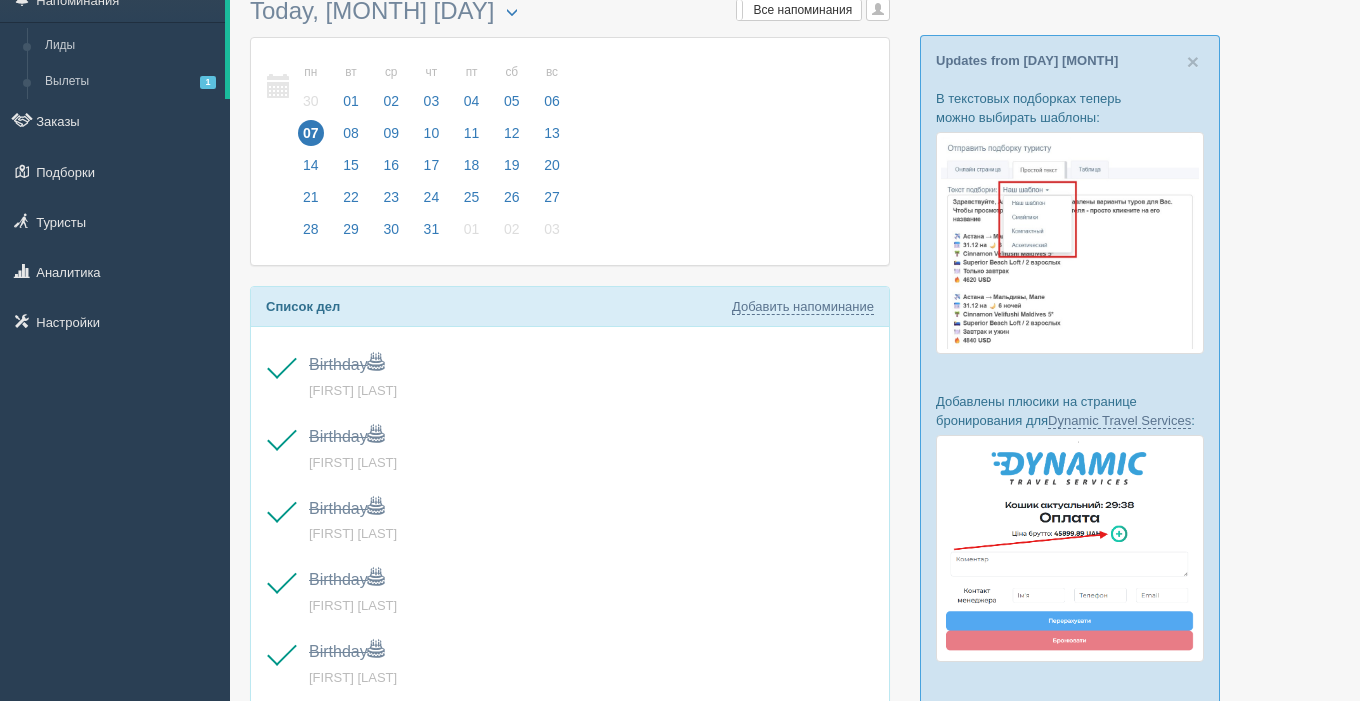 scroll, scrollTop: 77, scrollLeft: 0, axis: vertical 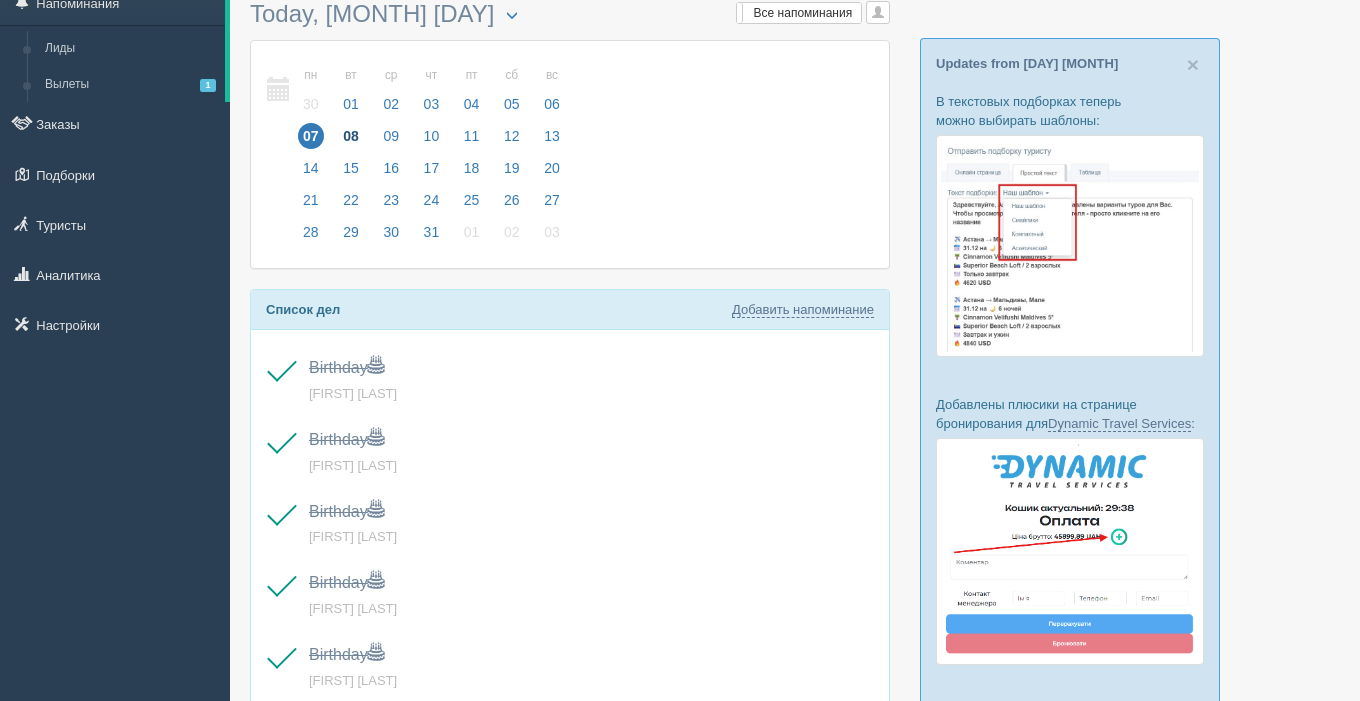 click on "08" at bounding box center (351, 136) 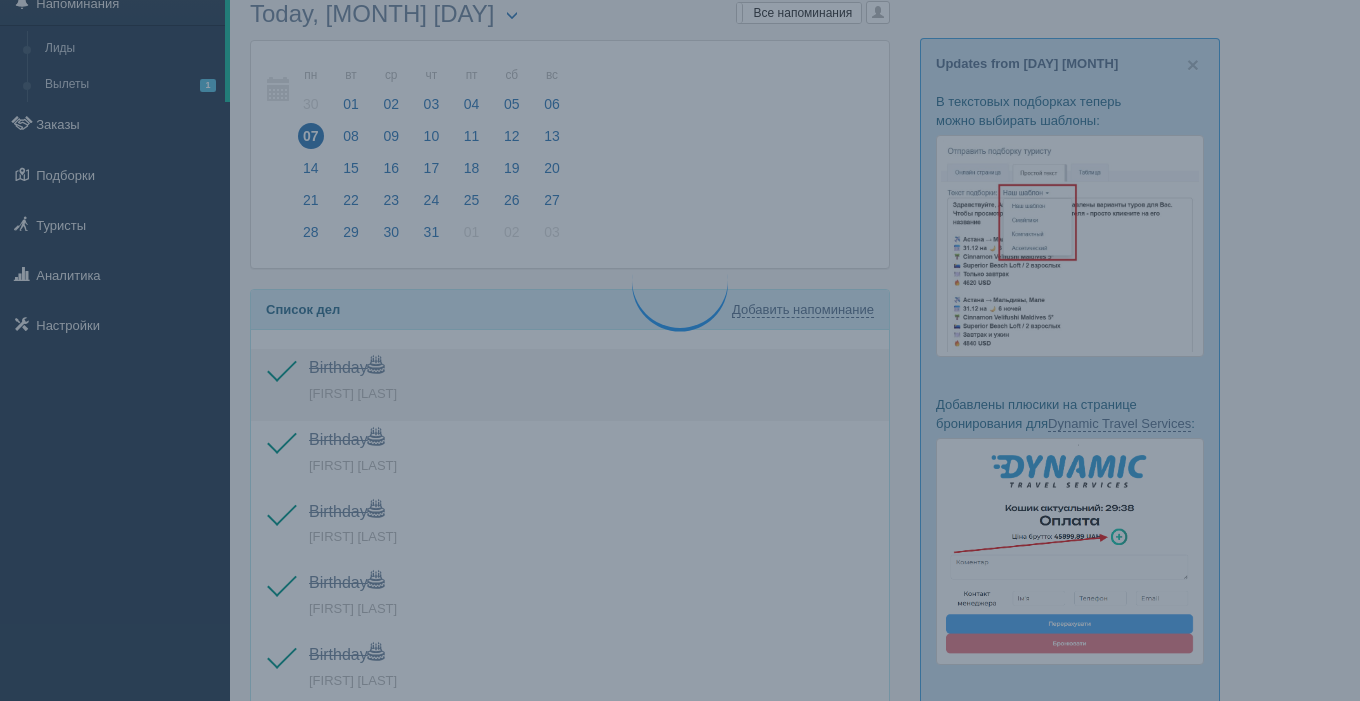 scroll, scrollTop: 121, scrollLeft: 0, axis: vertical 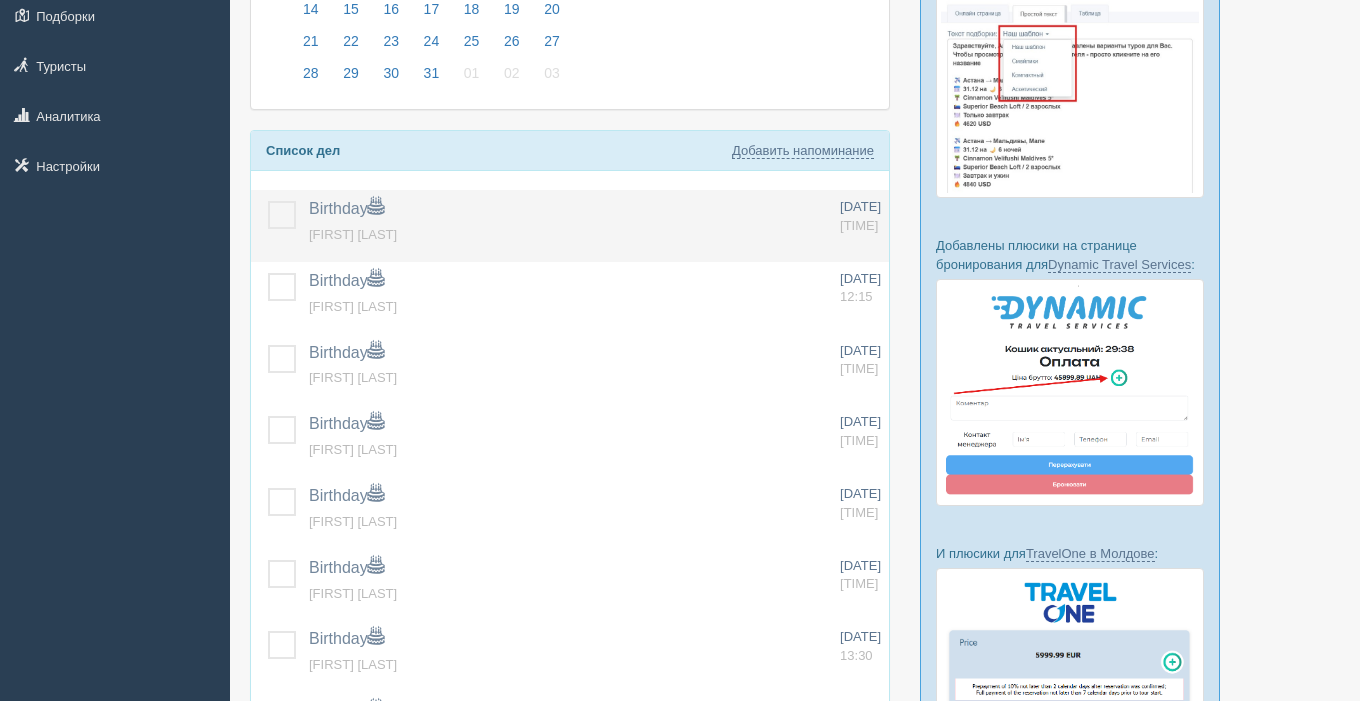 click at bounding box center (268, 201) 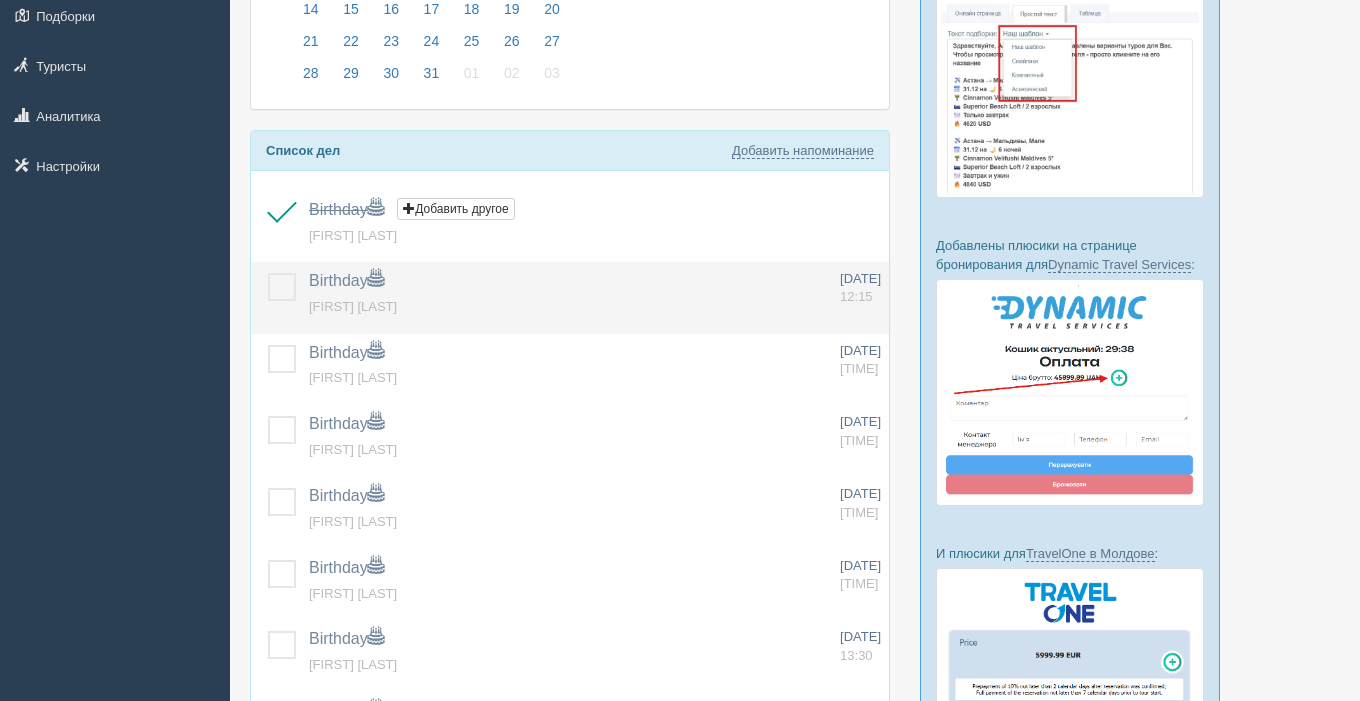 click at bounding box center [268, 273] 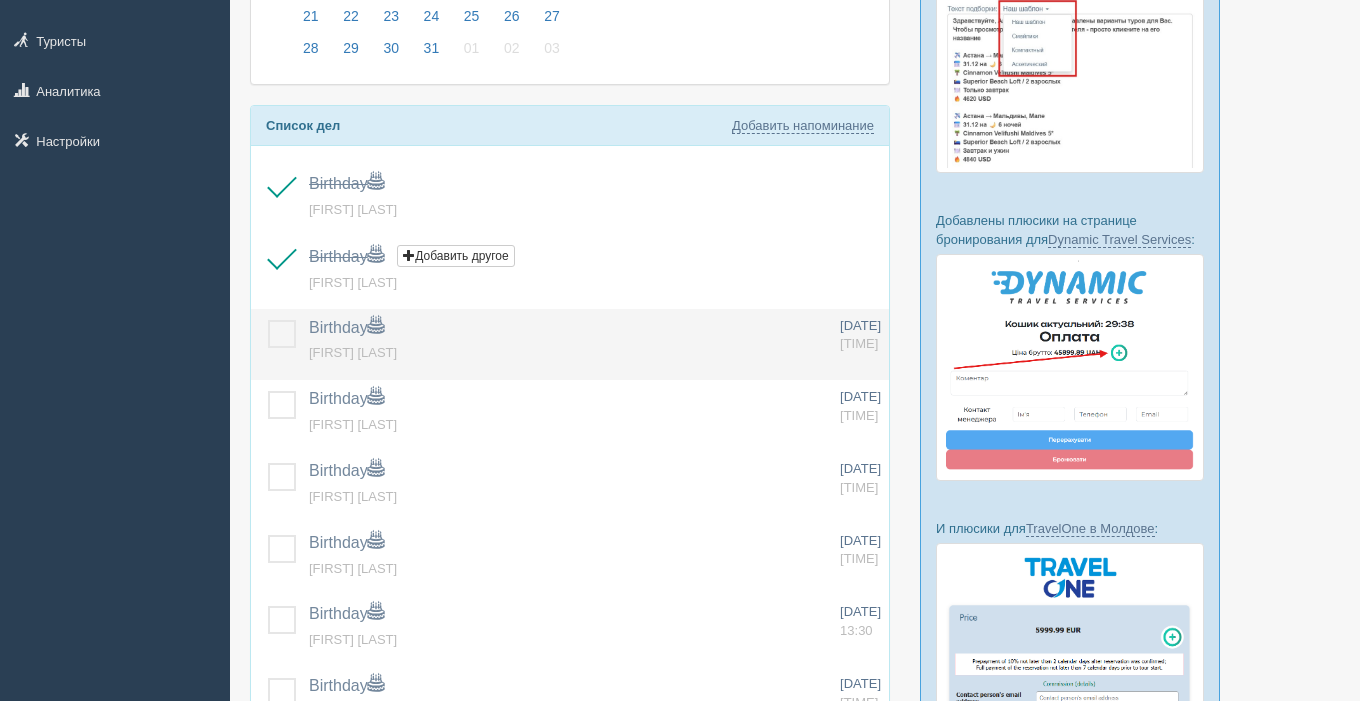 scroll, scrollTop: 268, scrollLeft: 0, axis: vertical 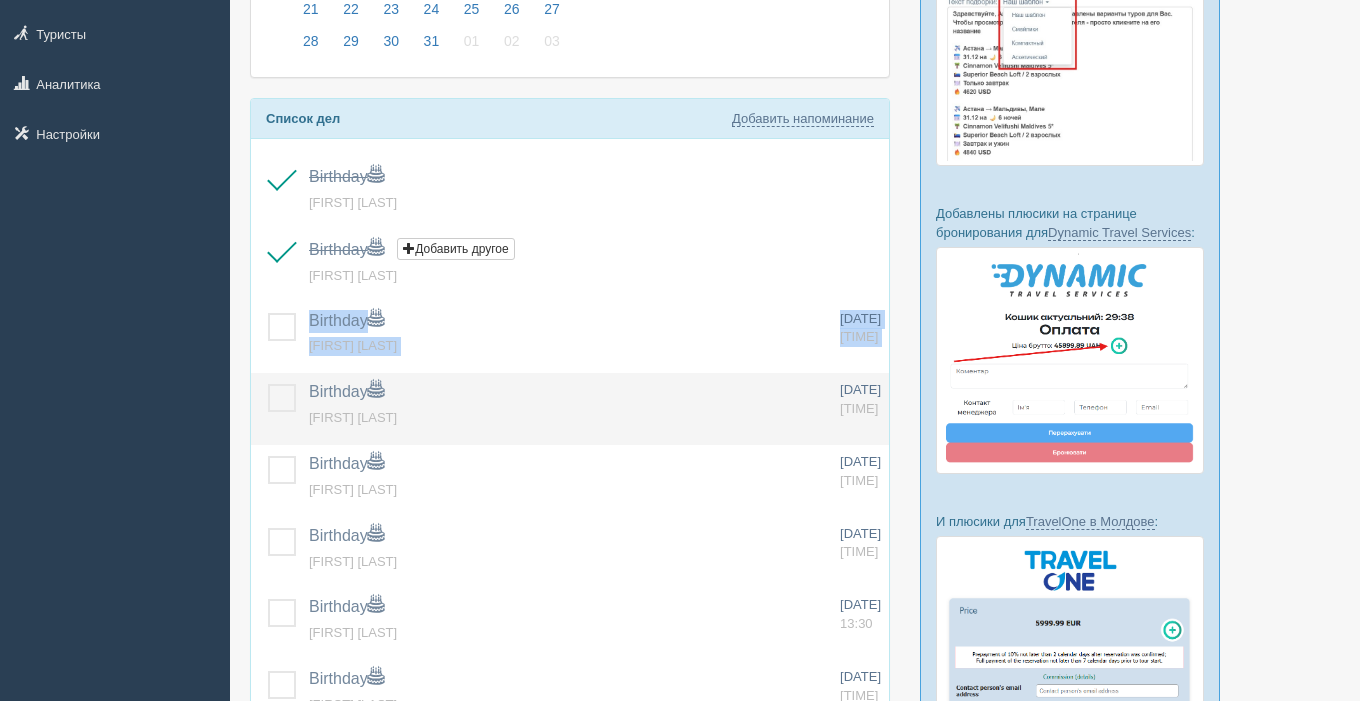 drag, startPoint x: 280, startPoint y: 325, endPoint x: 275, endPoint y: 382, distance: 57.21888 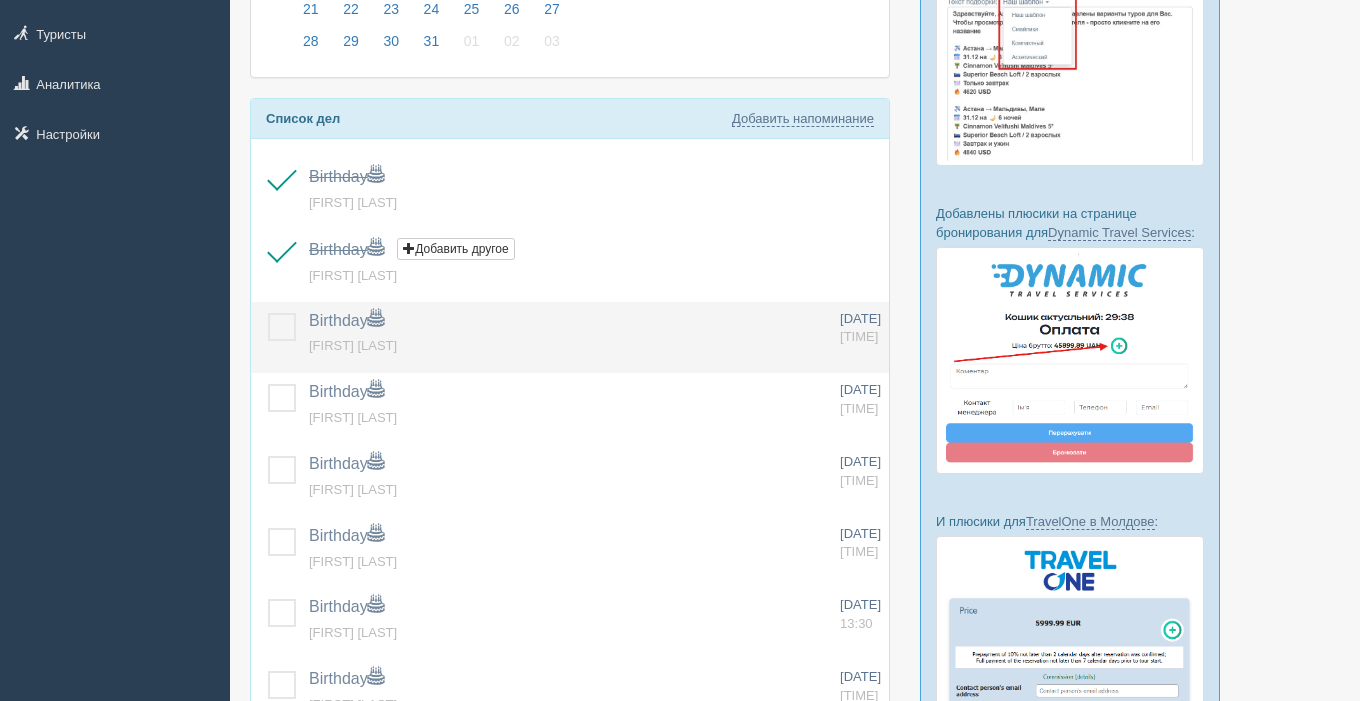 drag, startPoint x: 278, startPoint y: 394, endPoint x: 276, endPoint y: 356, distance: 38.052597 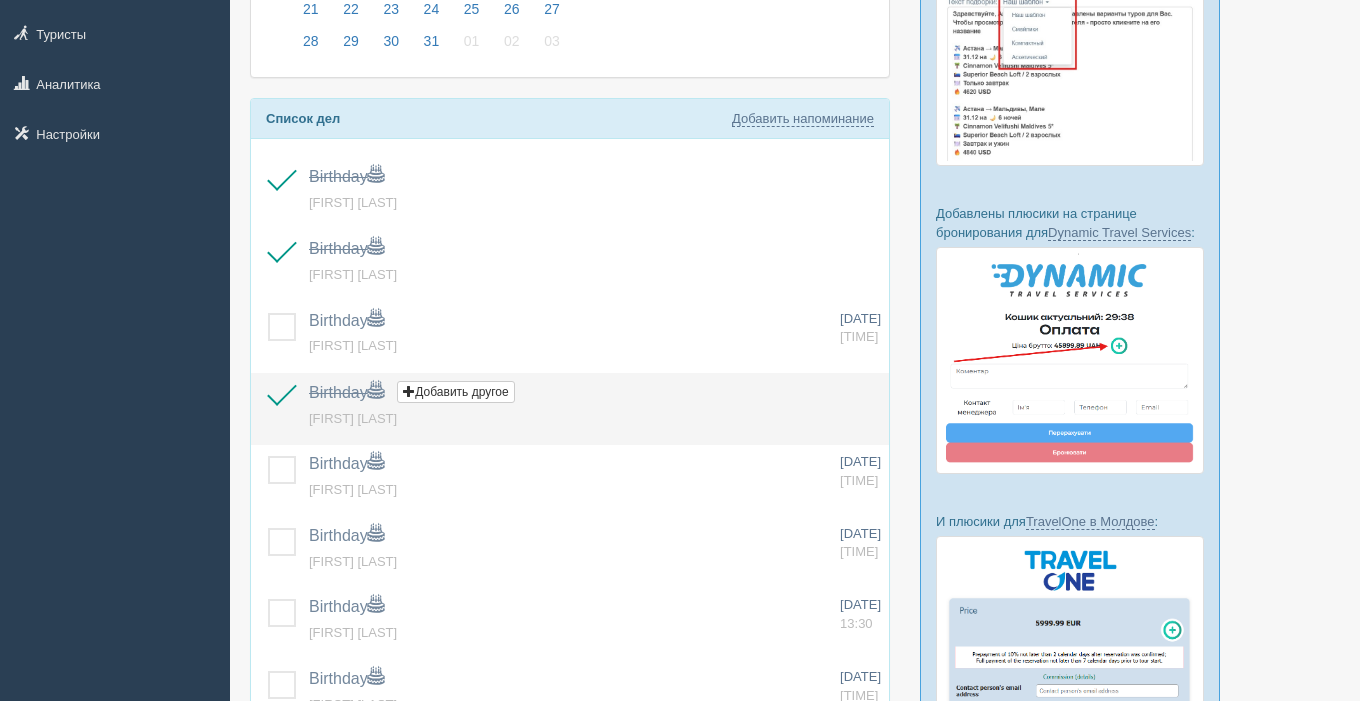 drag, startPoint x: 280, startPoint y: 332, endPoint x: 306, endPoint y: 411, distance: 83.1685 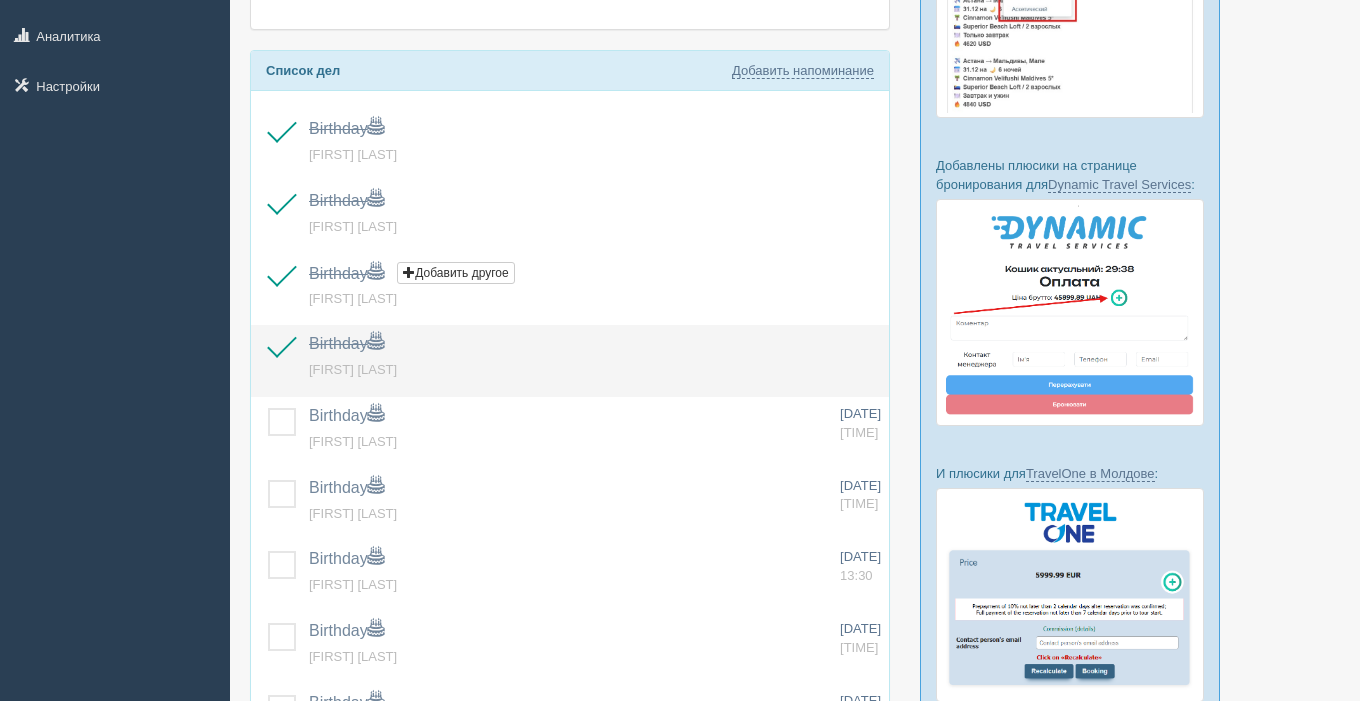 scroll, scrollTop: 334, scrollLeft: 0, axis: vertical 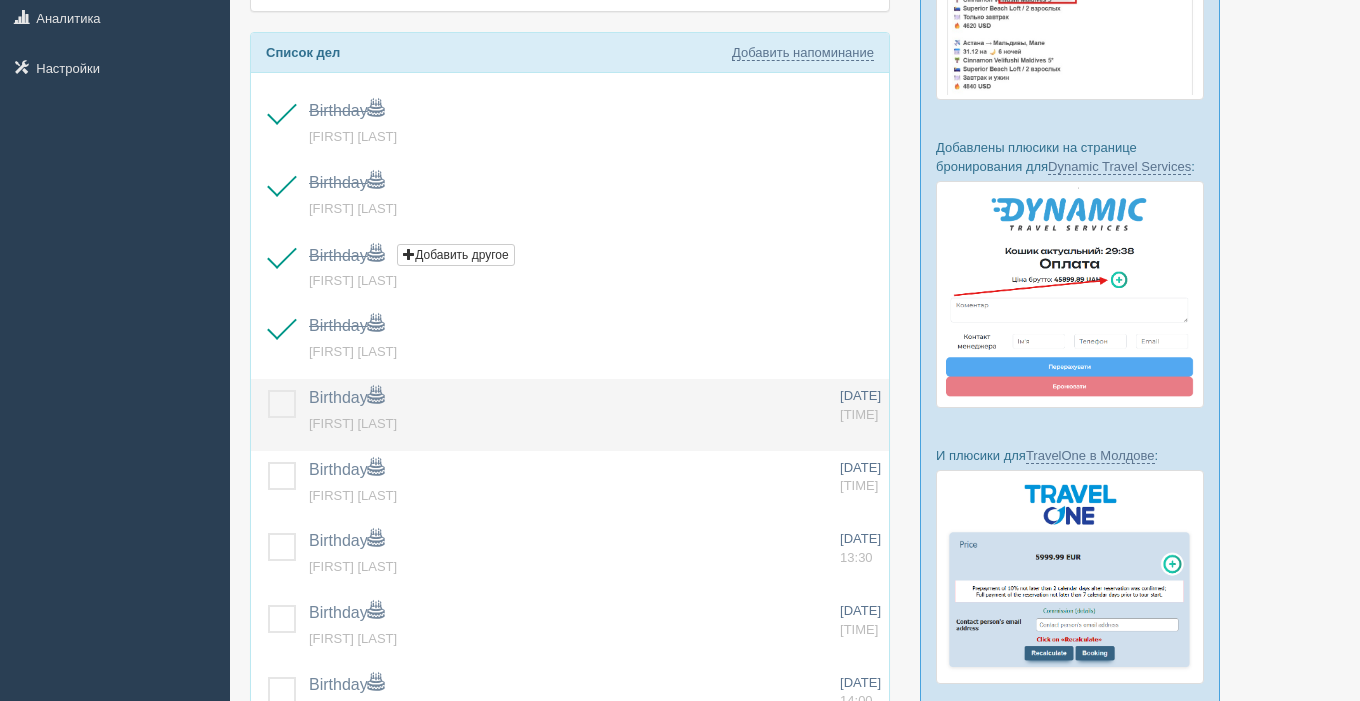 click at bounding box center (268, 390) 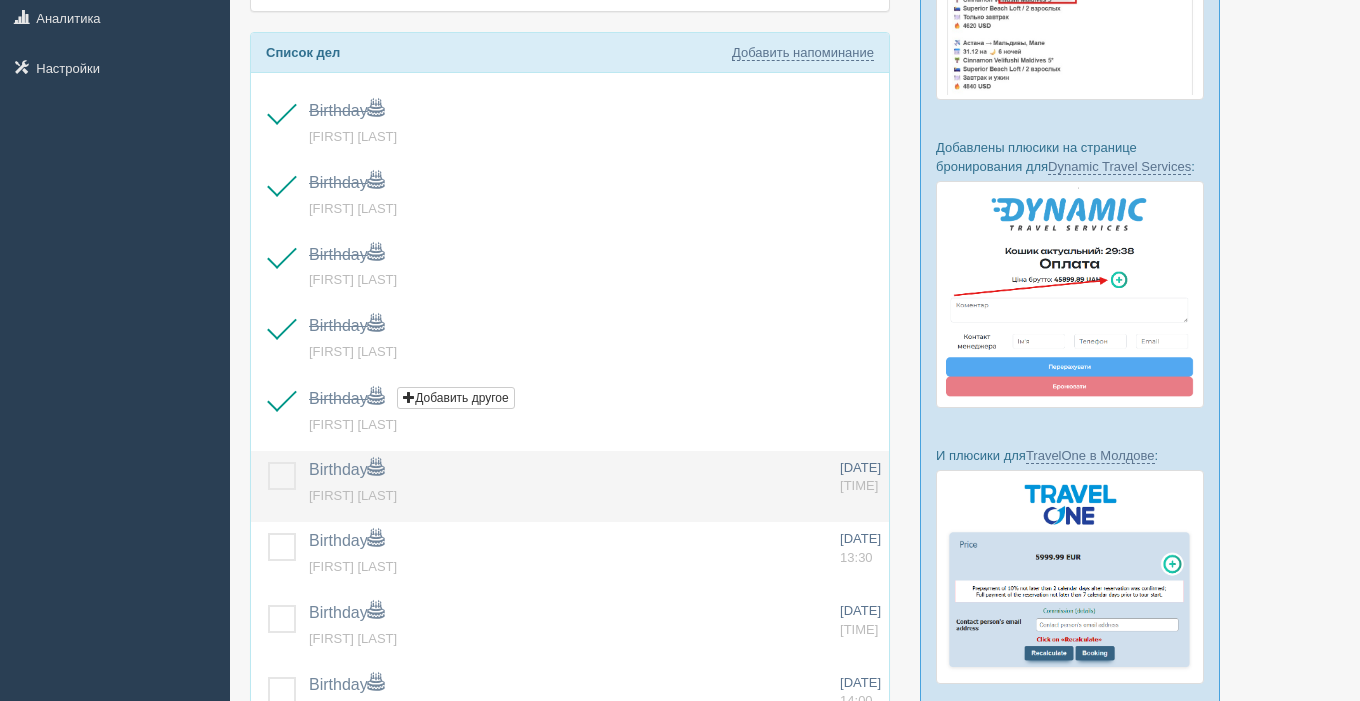 click at bounding box center (268, 462) 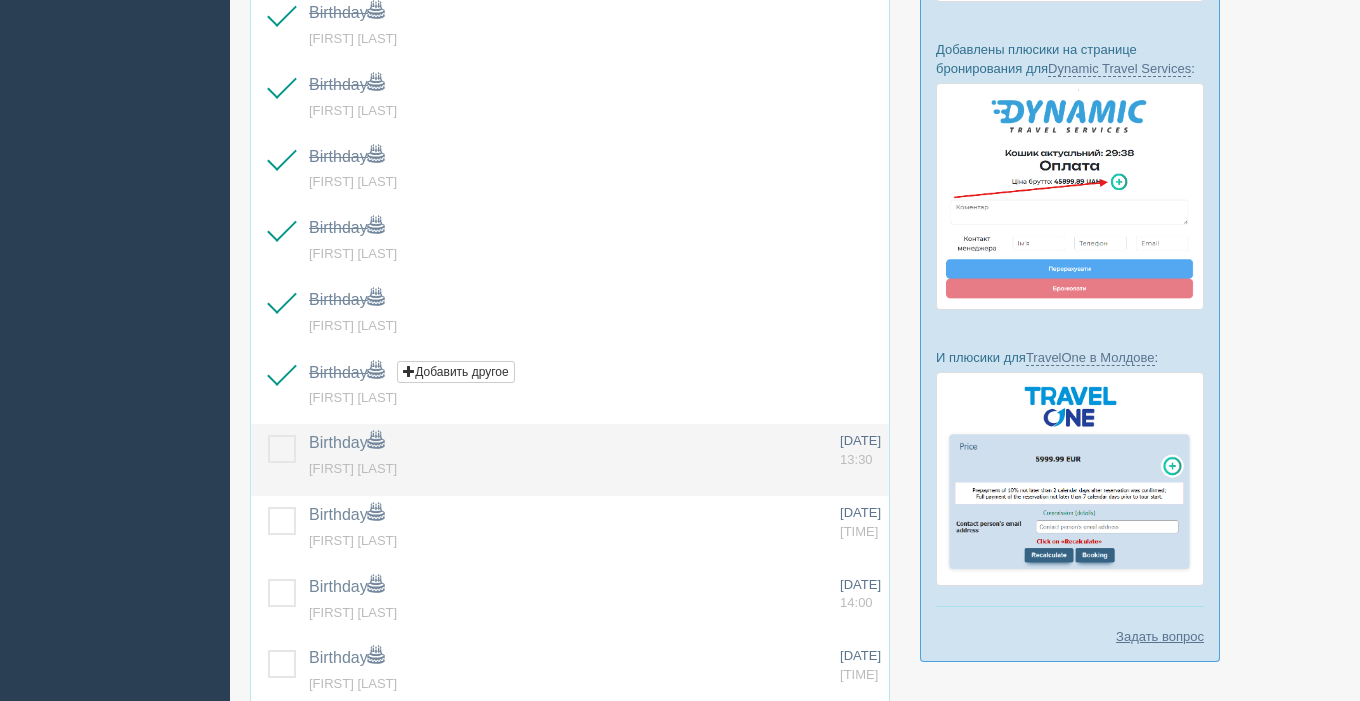 click at bounding box center [268, 435] 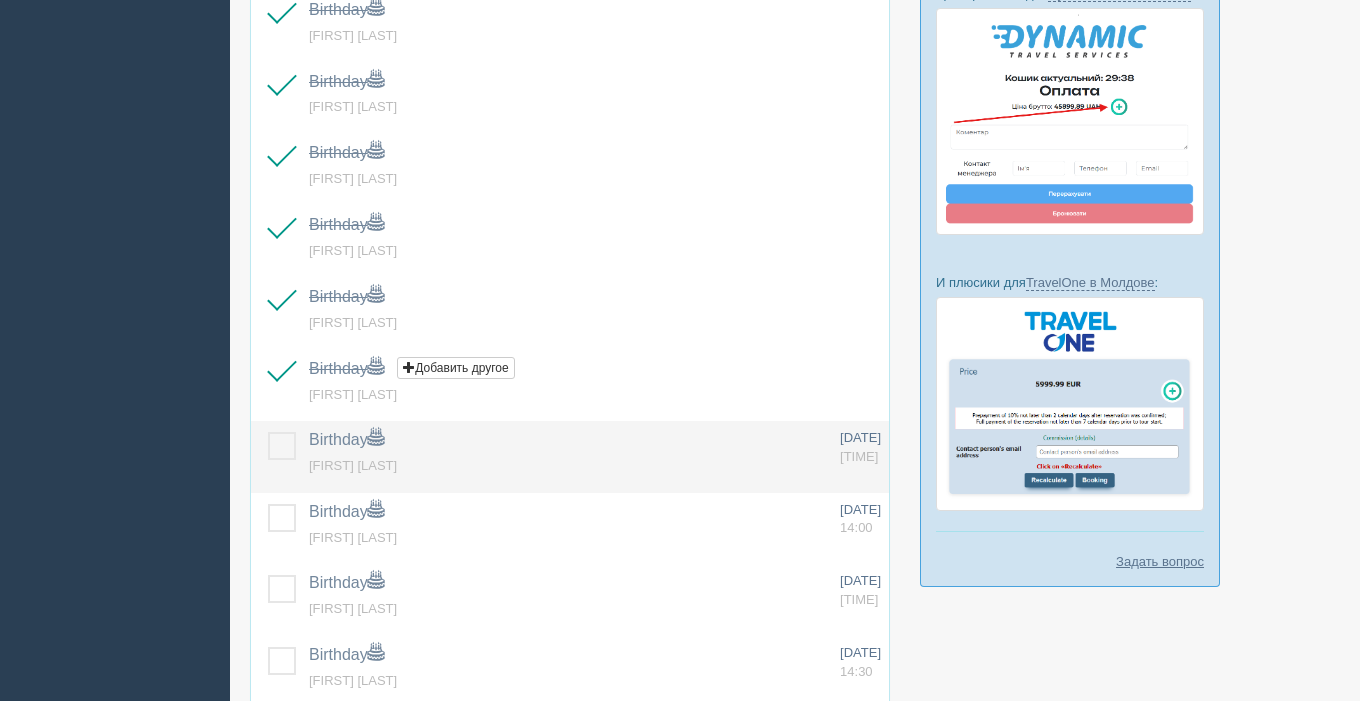 scroll, scrollTop: 509, scrollLeft: 0, axis: vertical 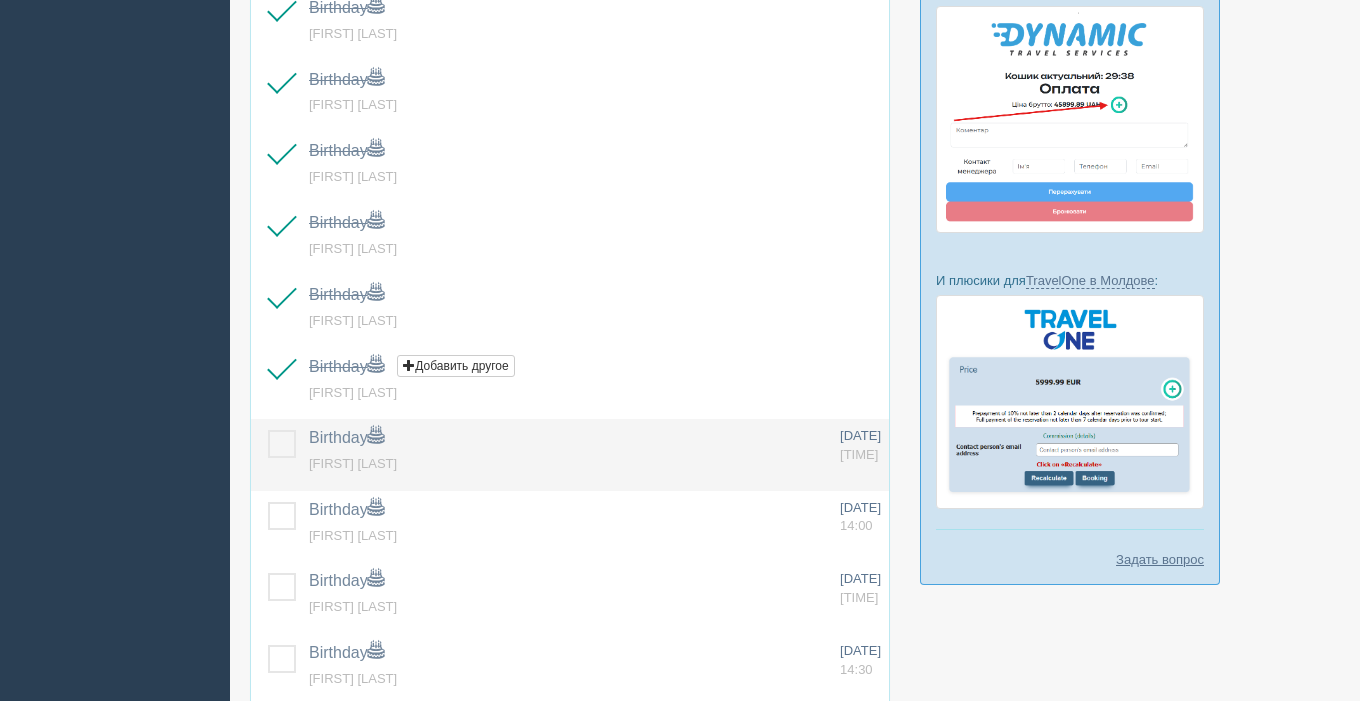 click at bounding box center [268, 430] 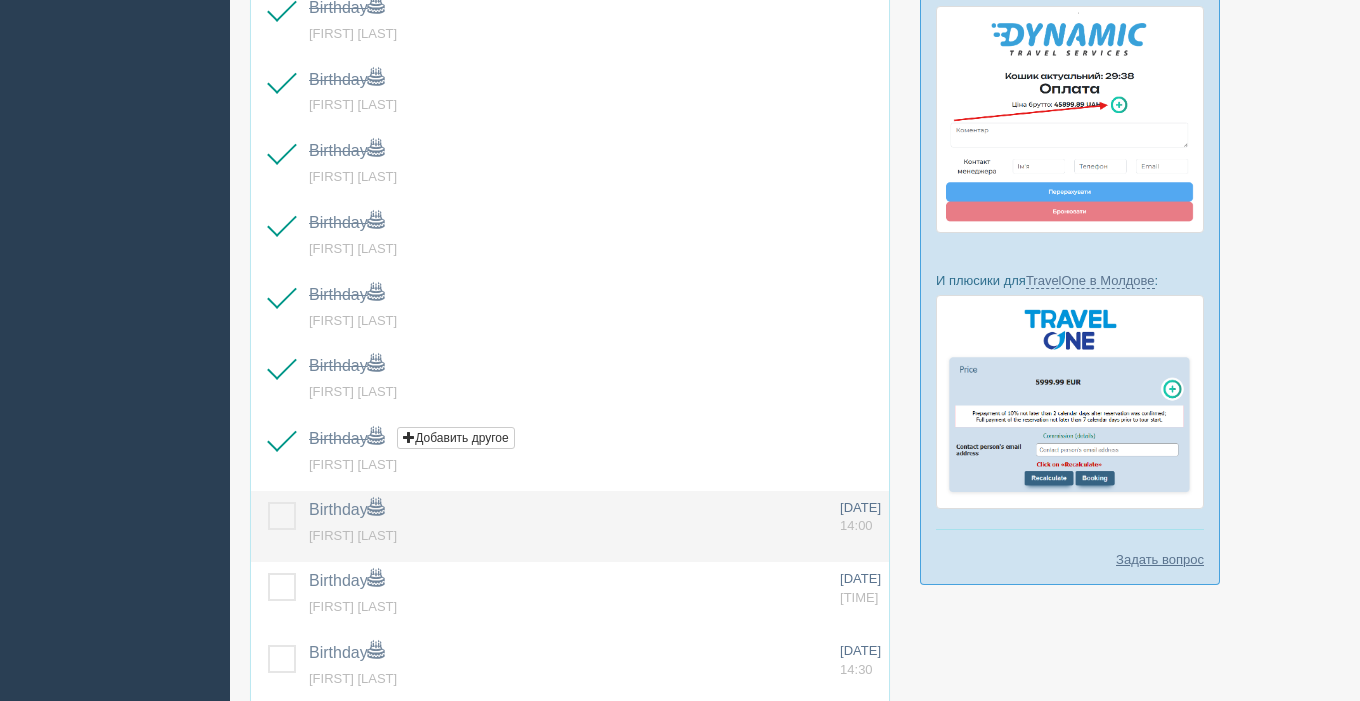 click at bounding box center [268, 502] 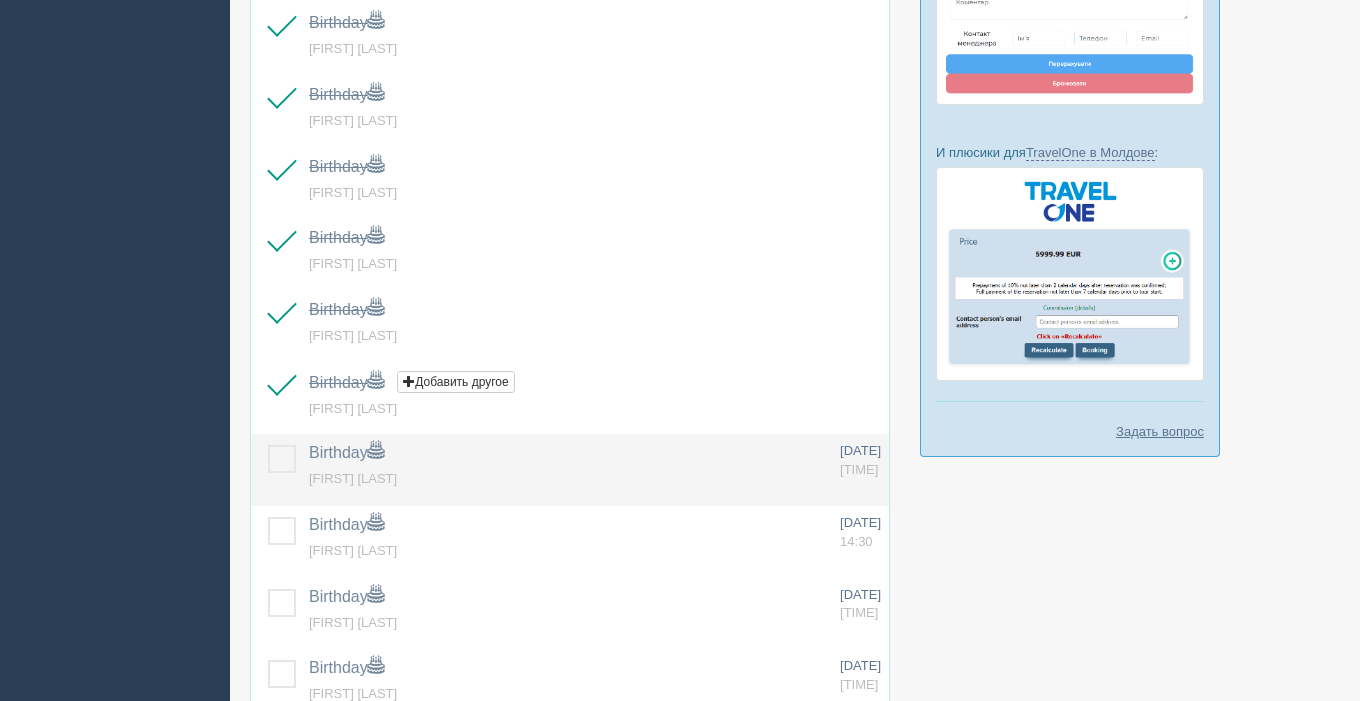 click at bounding box center (268, 445) 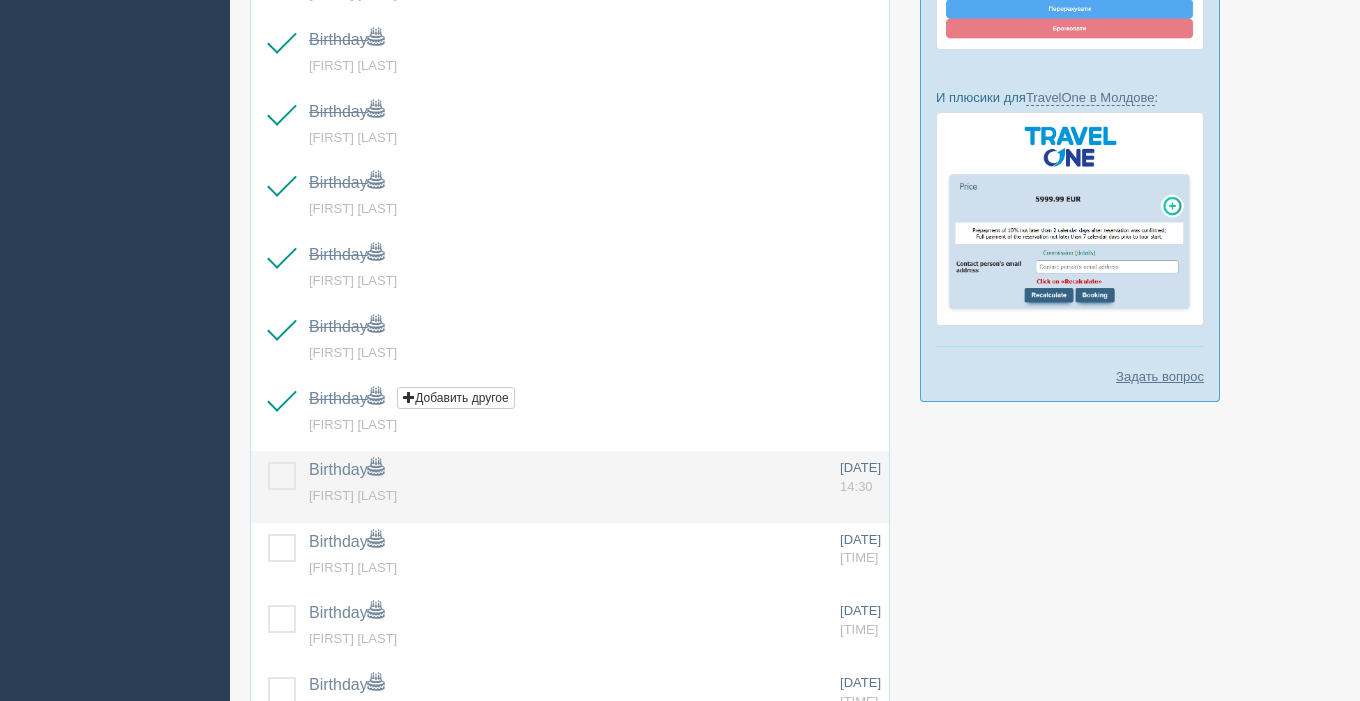scroll, scrollTop: 693, scrollLeft: 0, axis: vertical 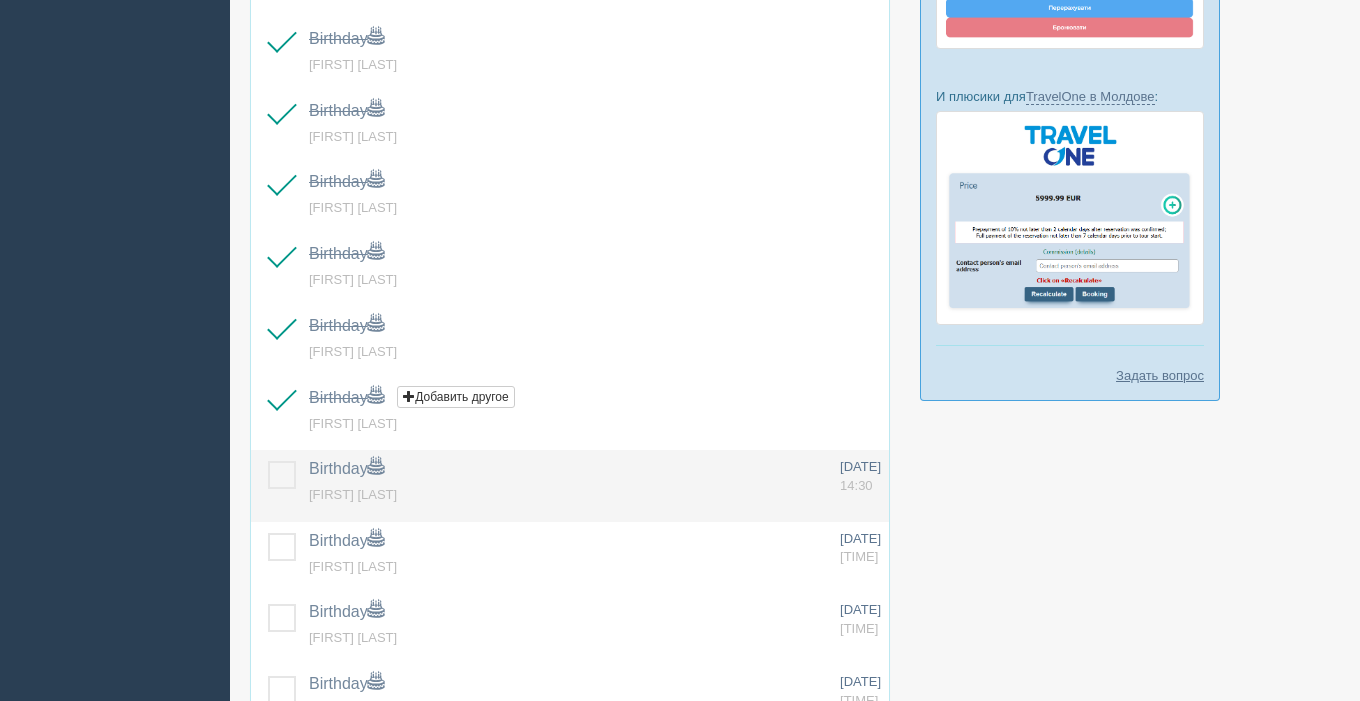 click at bounding box center (268, 461) 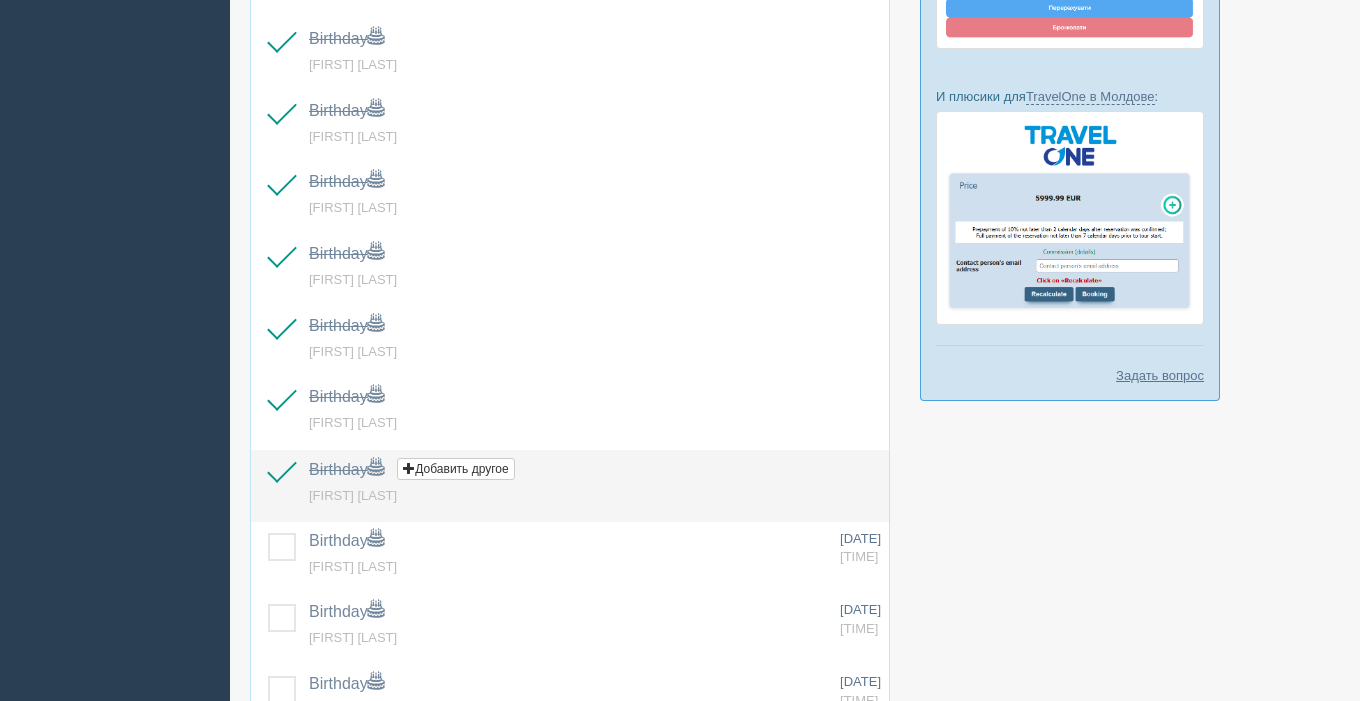 click at bounding box center [268, 461] 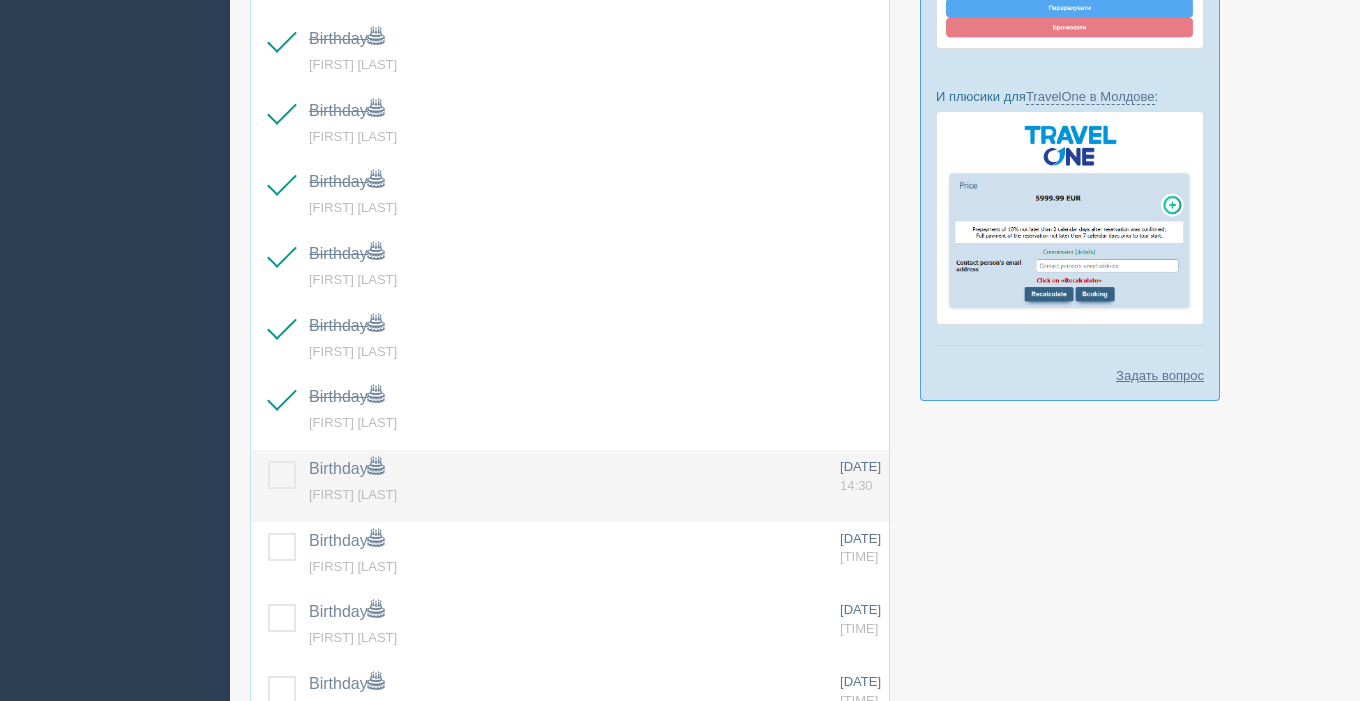 click at bounding box center (268, 461) 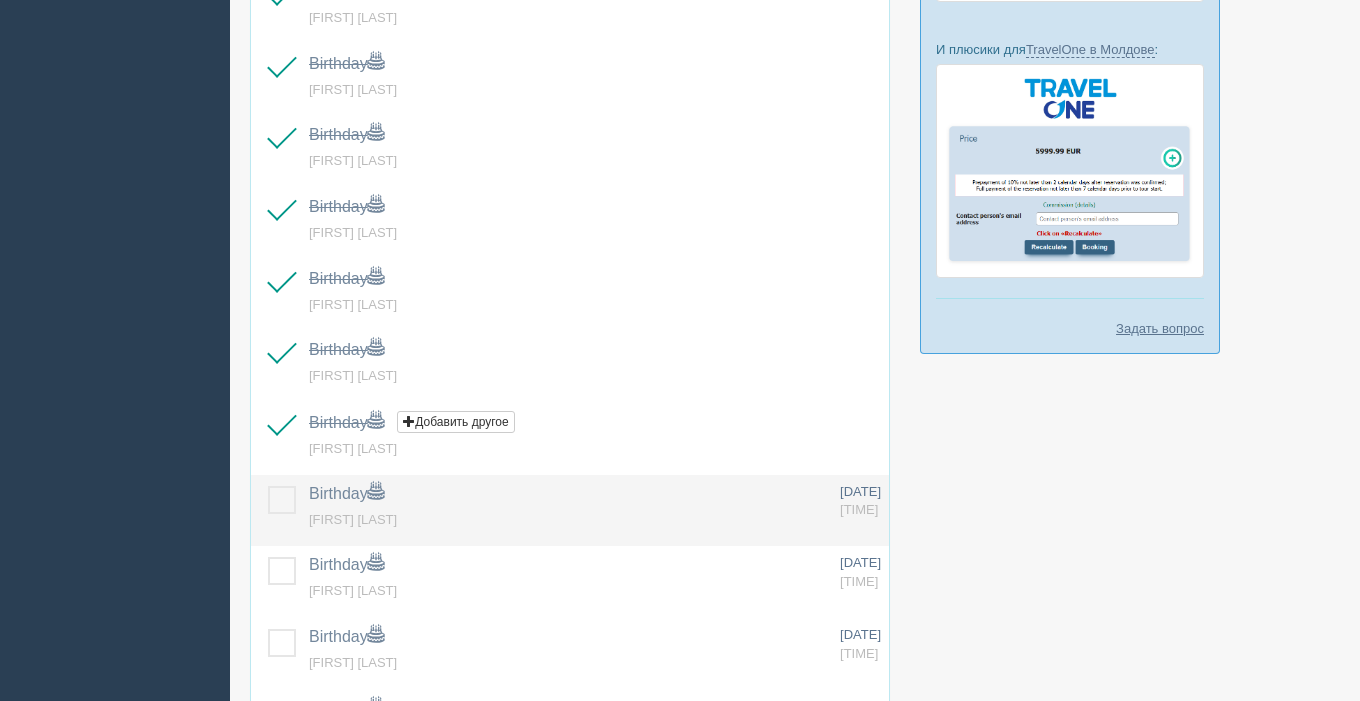 scroll, scrollTop: 759, scrollLeft: 0, axis: vertical 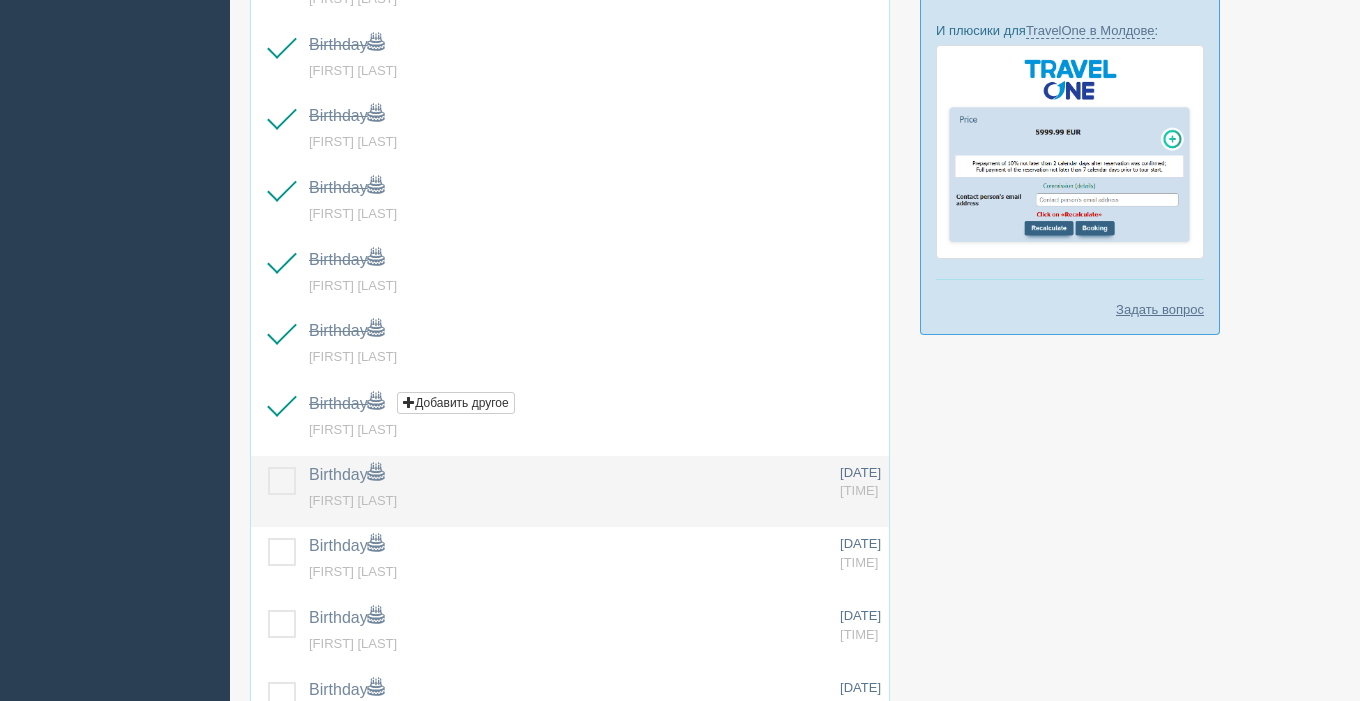 click at bounding box center (268, 467) 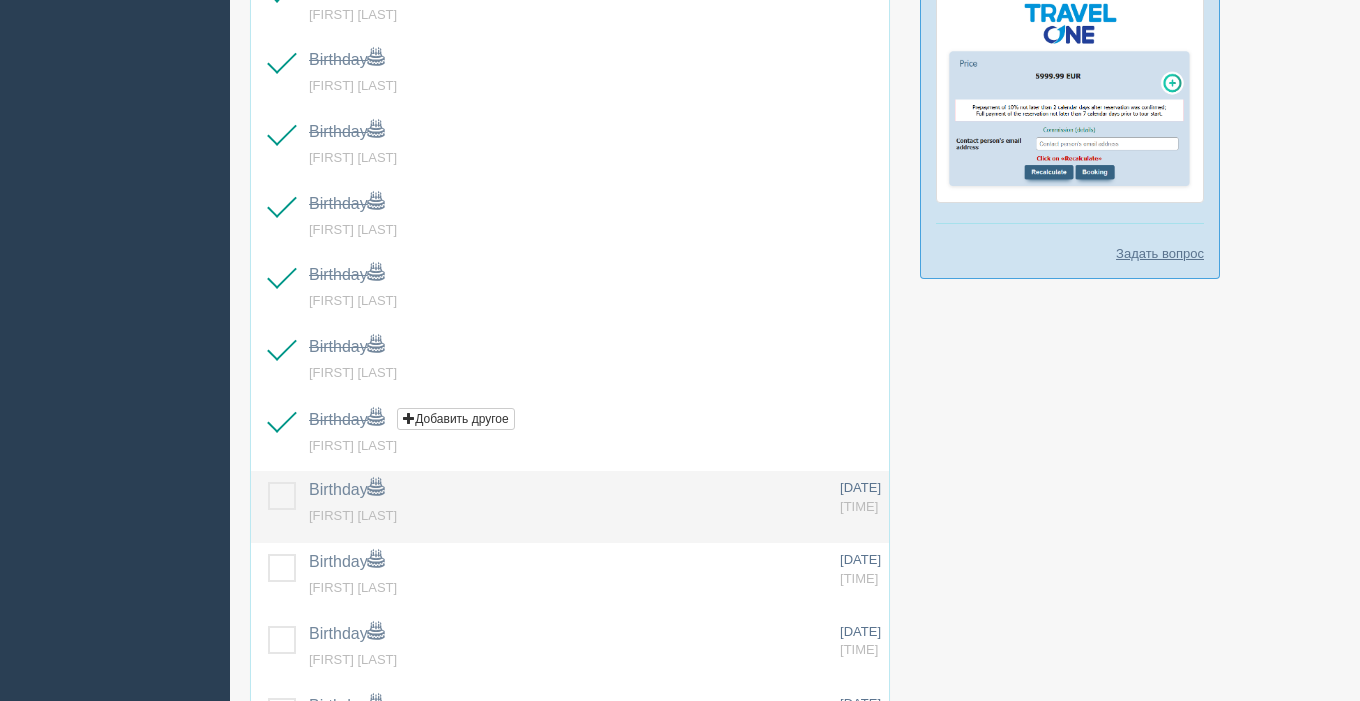 click at bounding box center [268, 482] 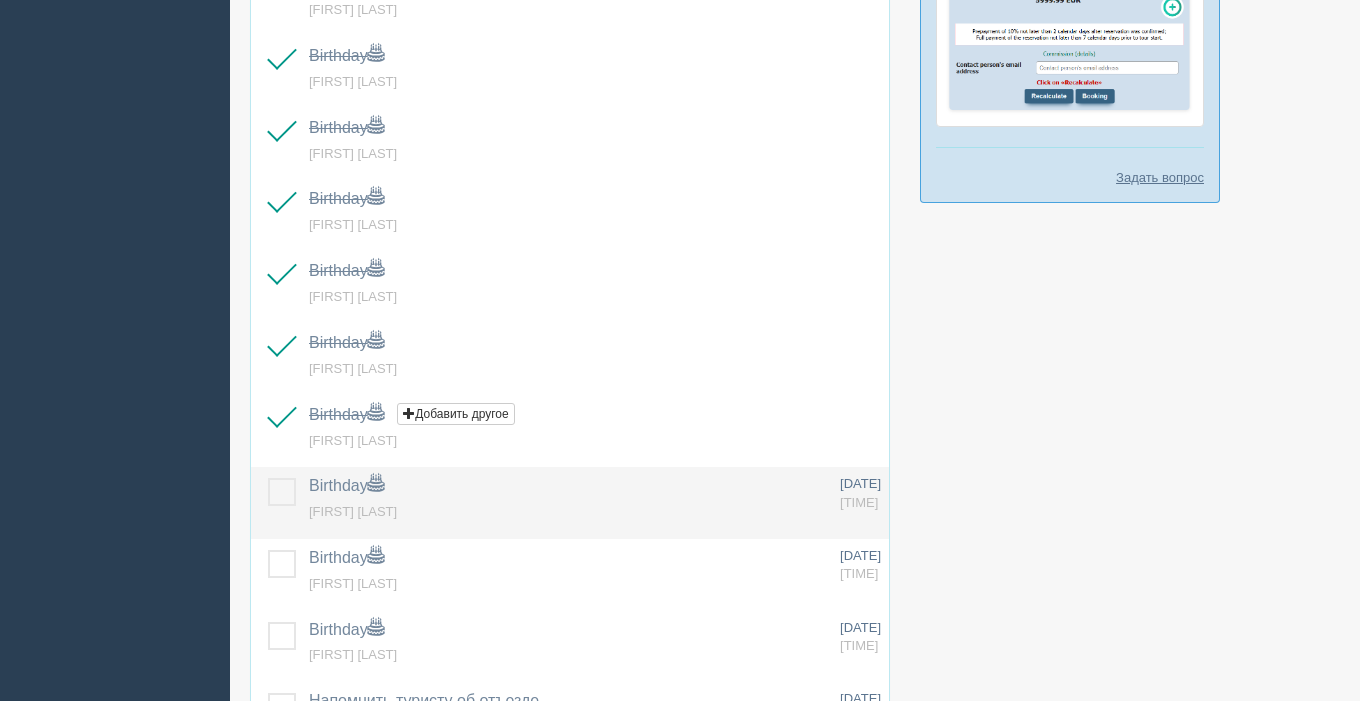 scroll, scrollTop: 892, scrollLeft: 0, axis: vertical 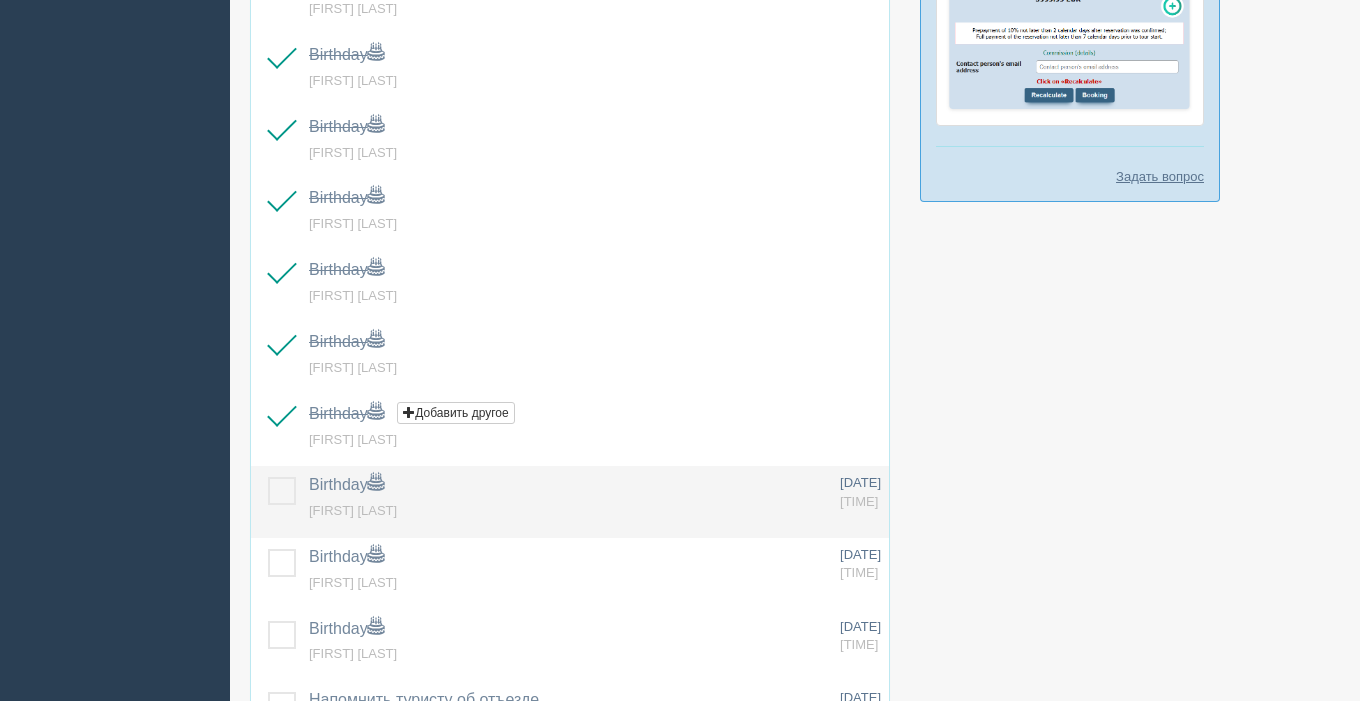 click at bounding box center [268, 477] 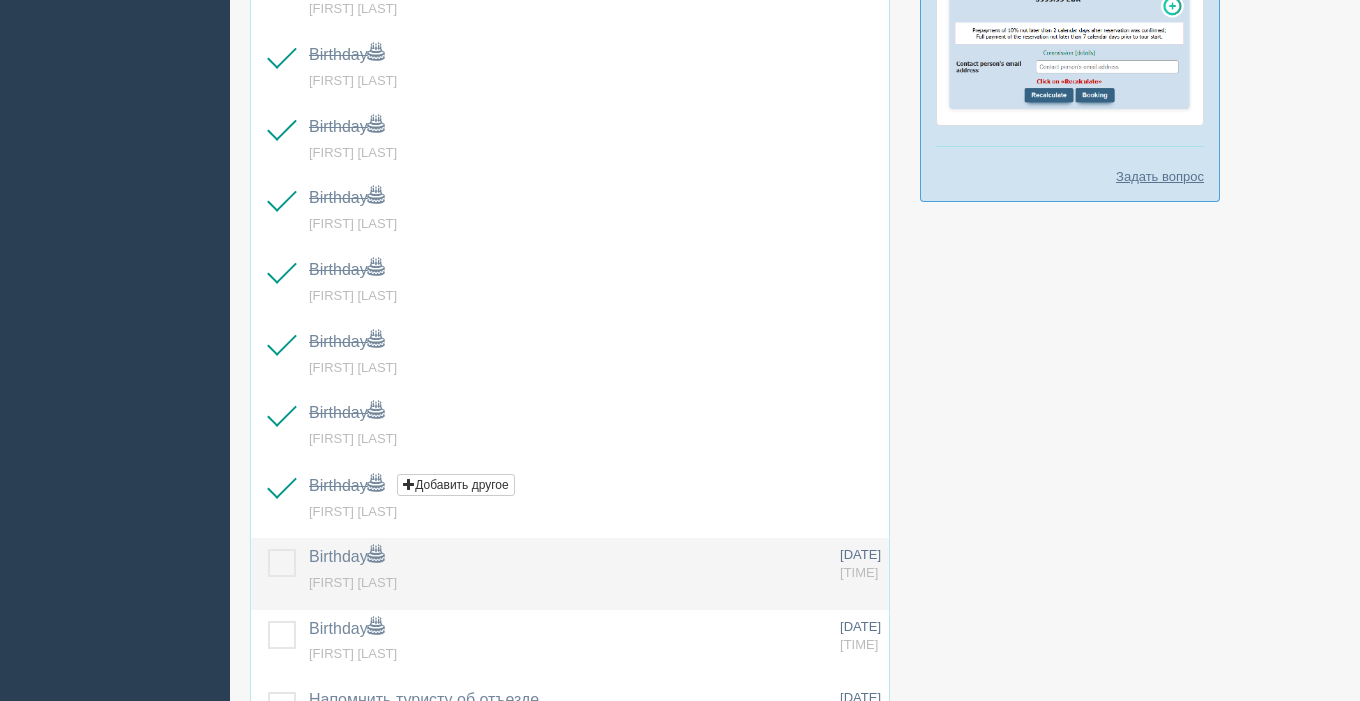 click at bounding box center [268, 549] 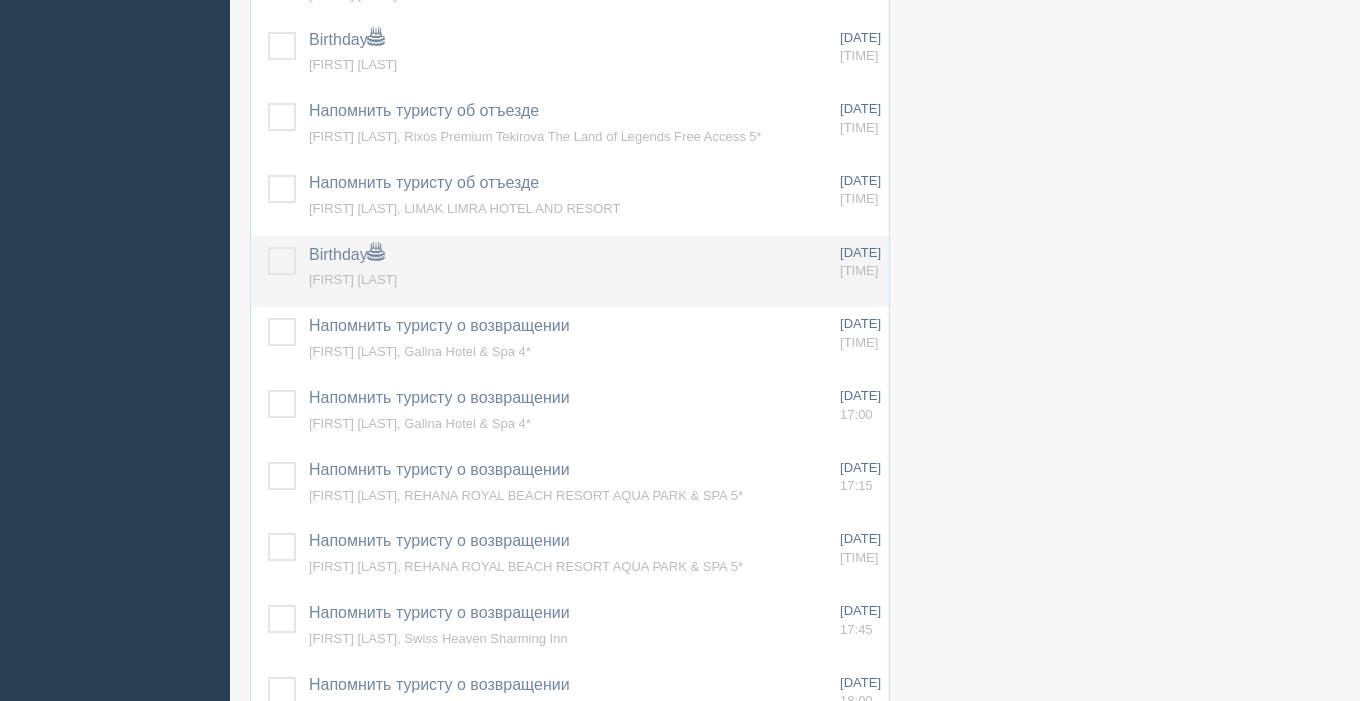 scroll, scrollTop: 1482, scrollLeft: 0, axis: vertical 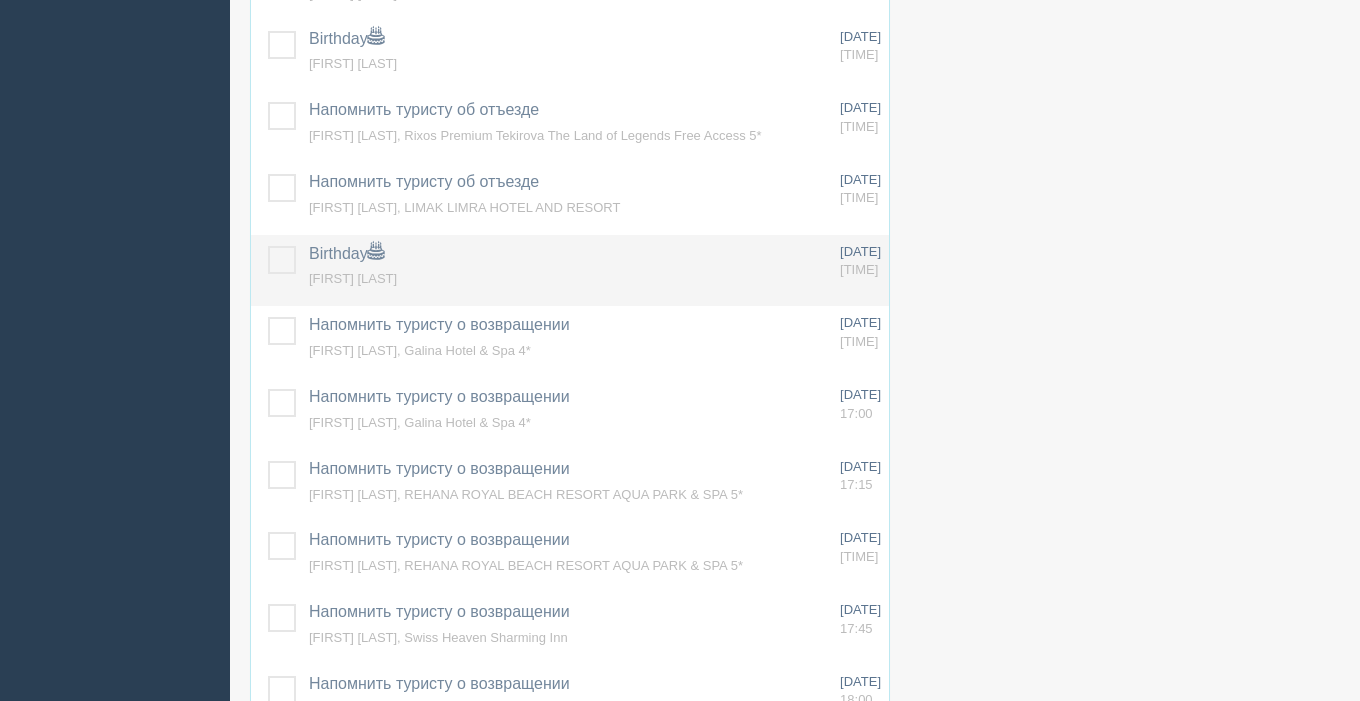 click at bounding box center (268, 246) 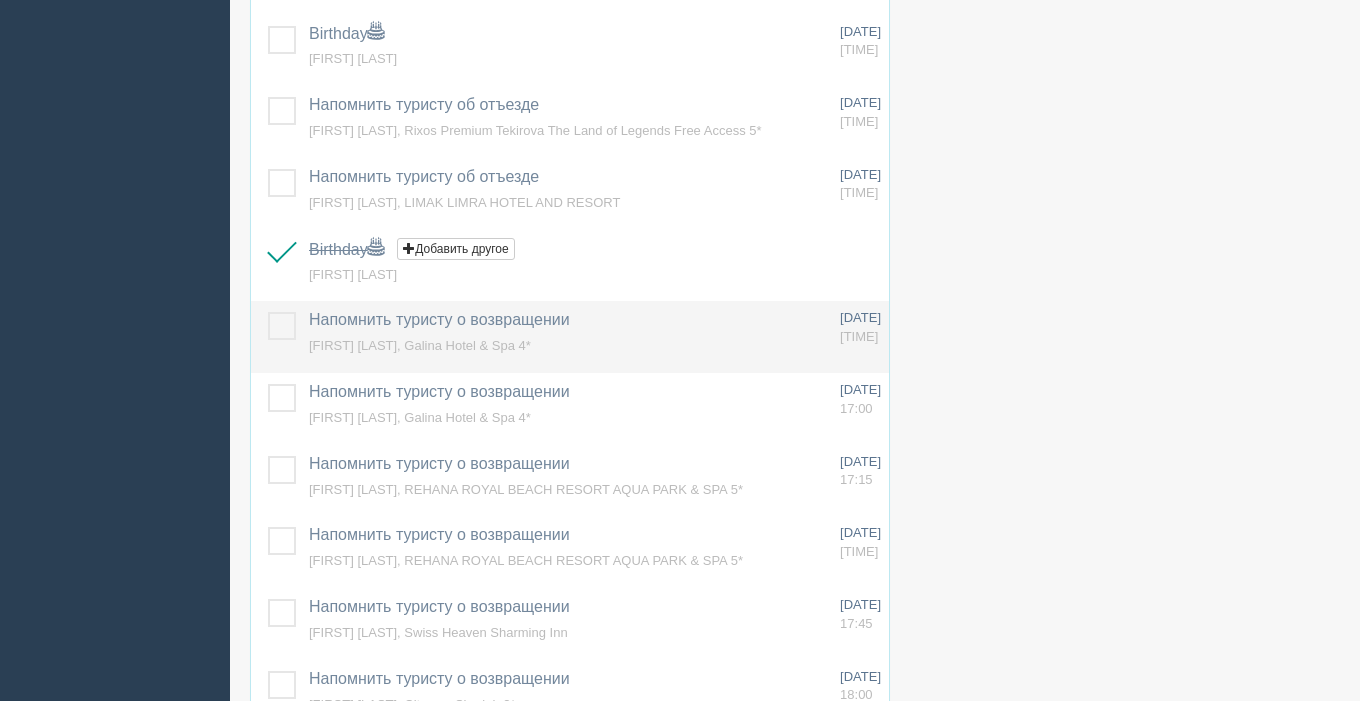 scroll, scrollTop: 1506, scrollLeft: 0, axis: vertical 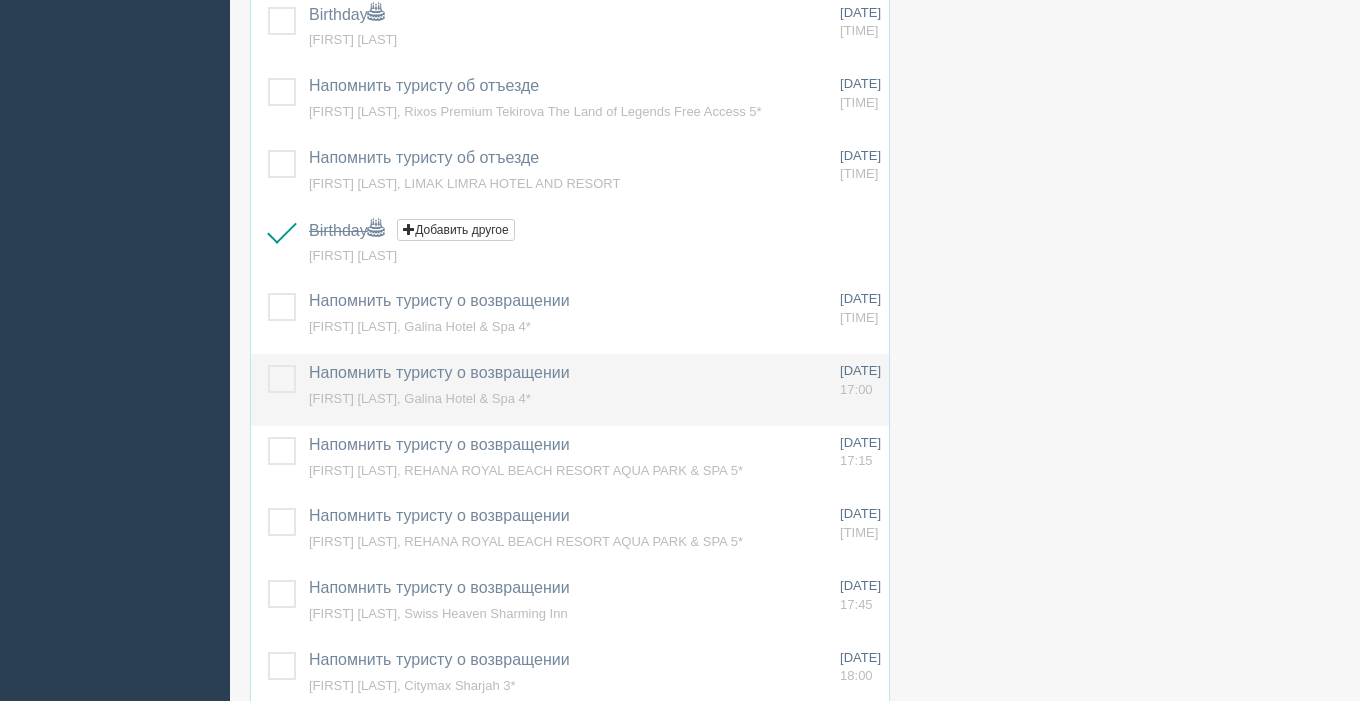 click at bounding box center [268, 365] 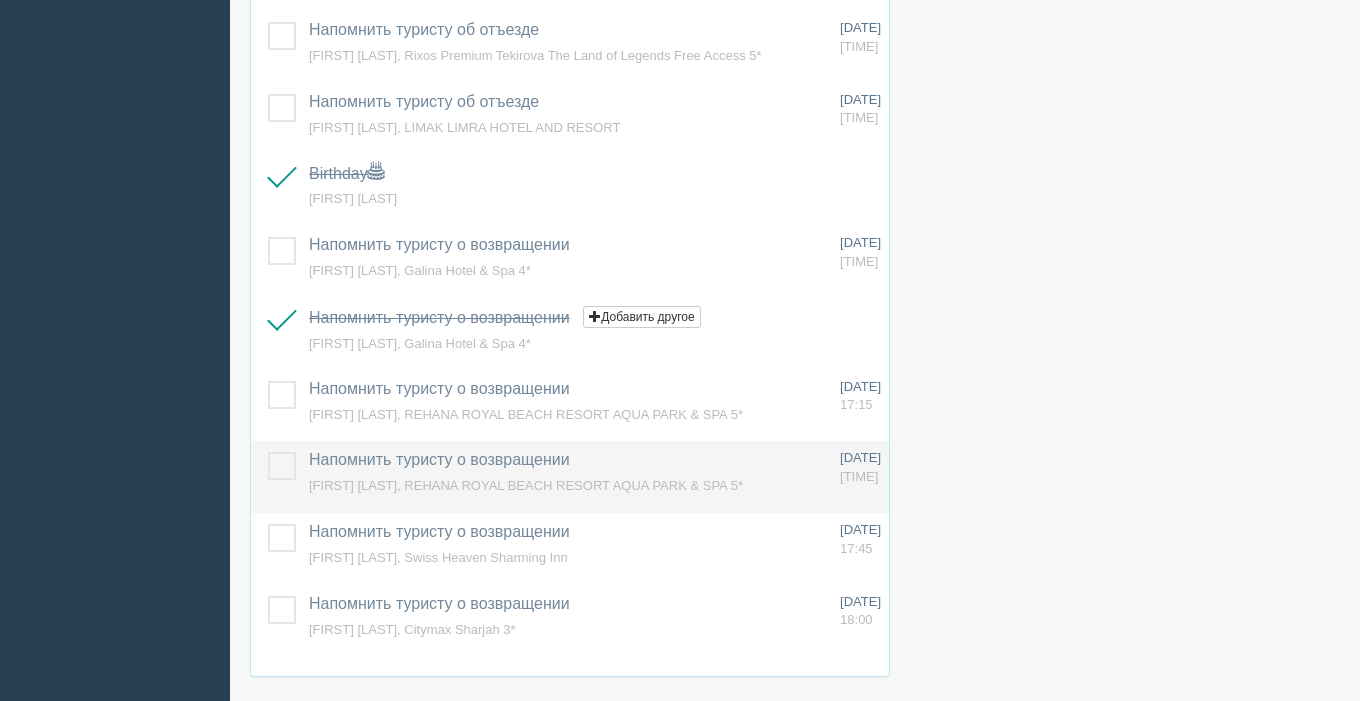 scroll, scrollTop: 1566, scrollLeft: 0, axis: vertical 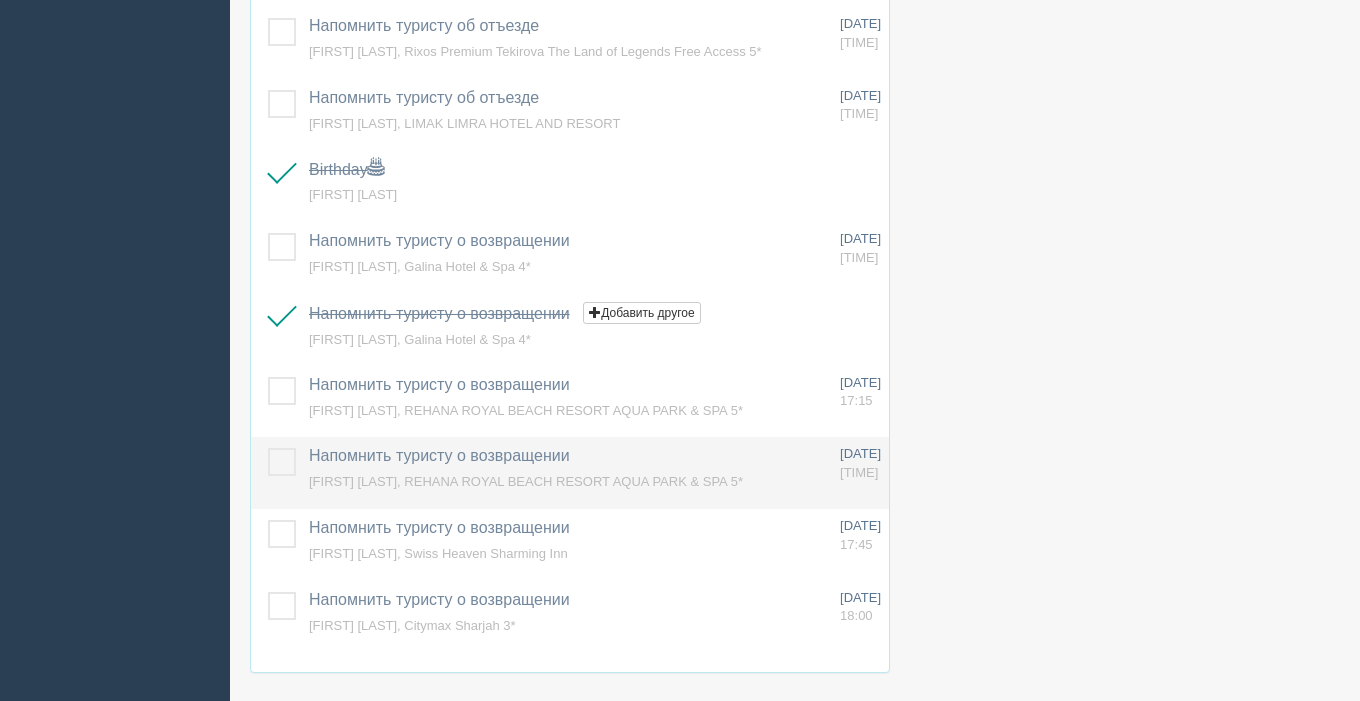 click at bounding box center (268, 448) 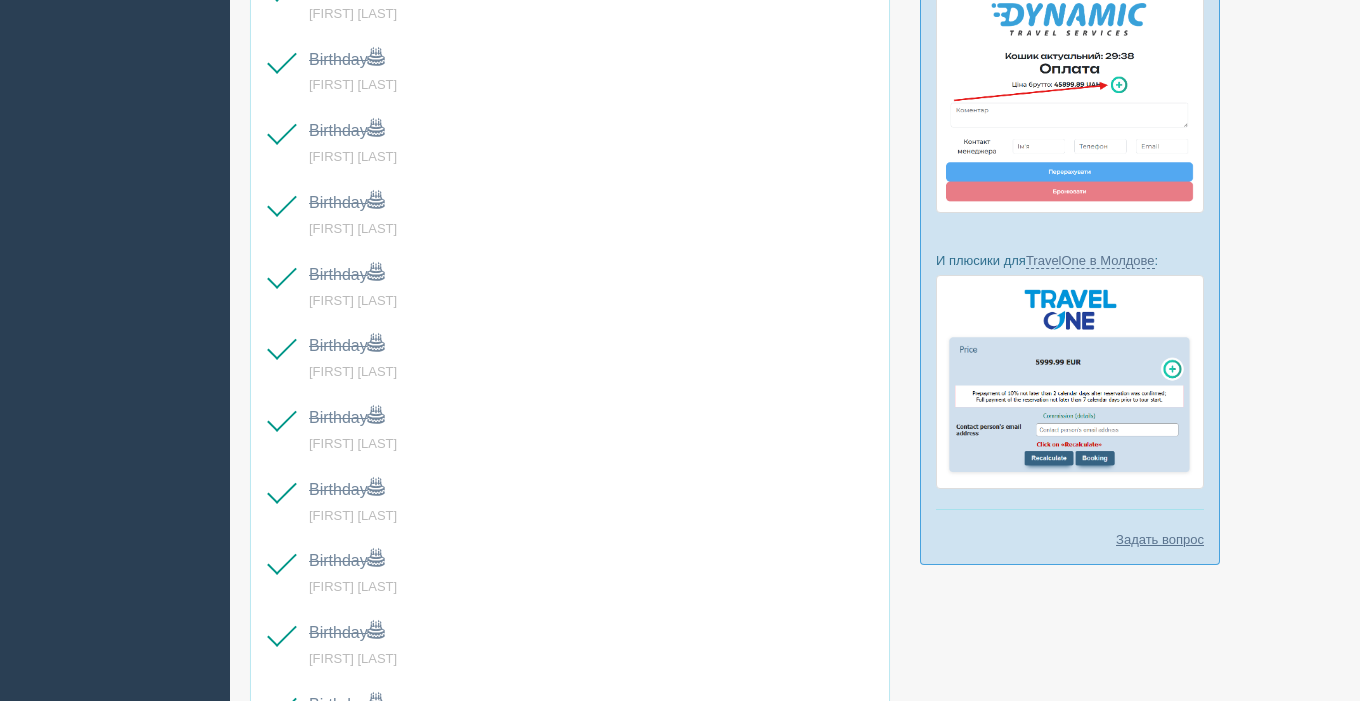 scroll, scrollTop: 0, scrollLeft: 0, axis: both 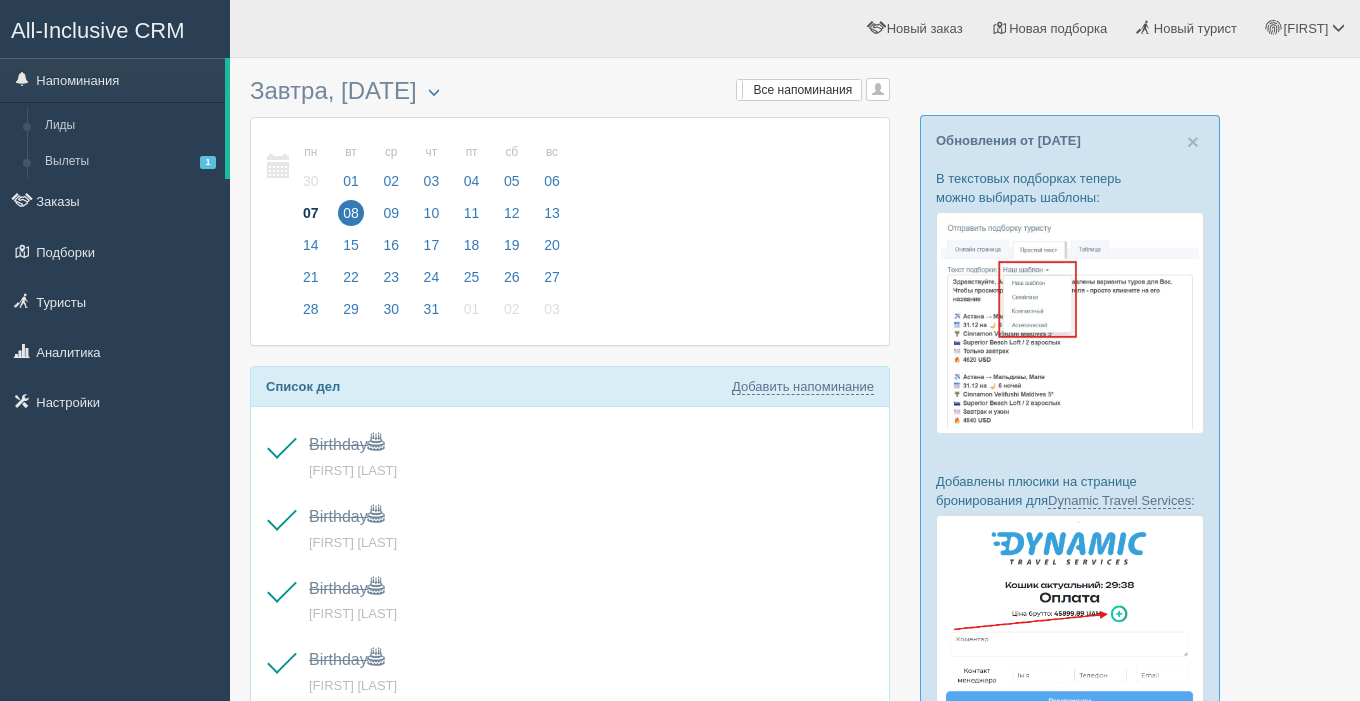 click on "07" at bounding box center (311, 213) 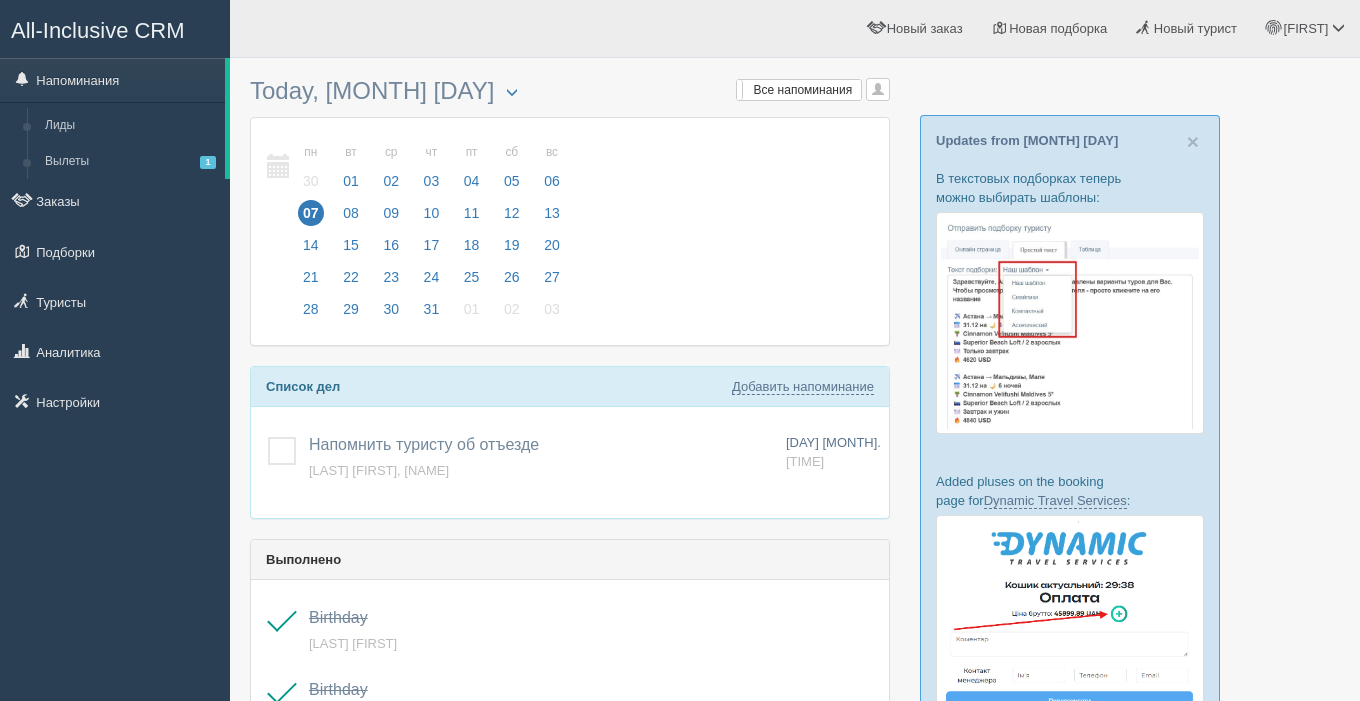 scroll, scrollTop: 0, scrollLeft: 0, axis: both 